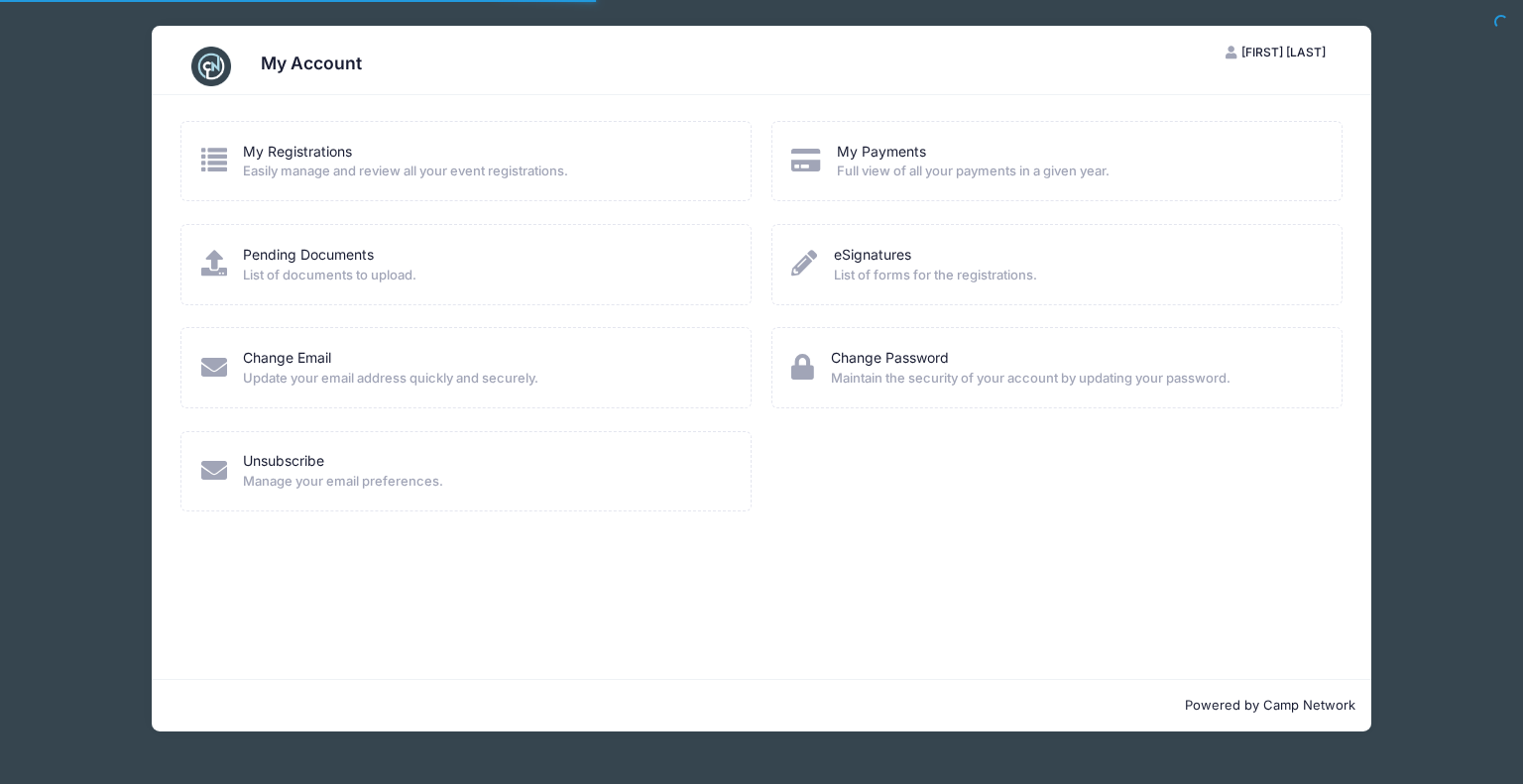 scroll, scrollTop: 0, scrollLeft: 0, axis: both 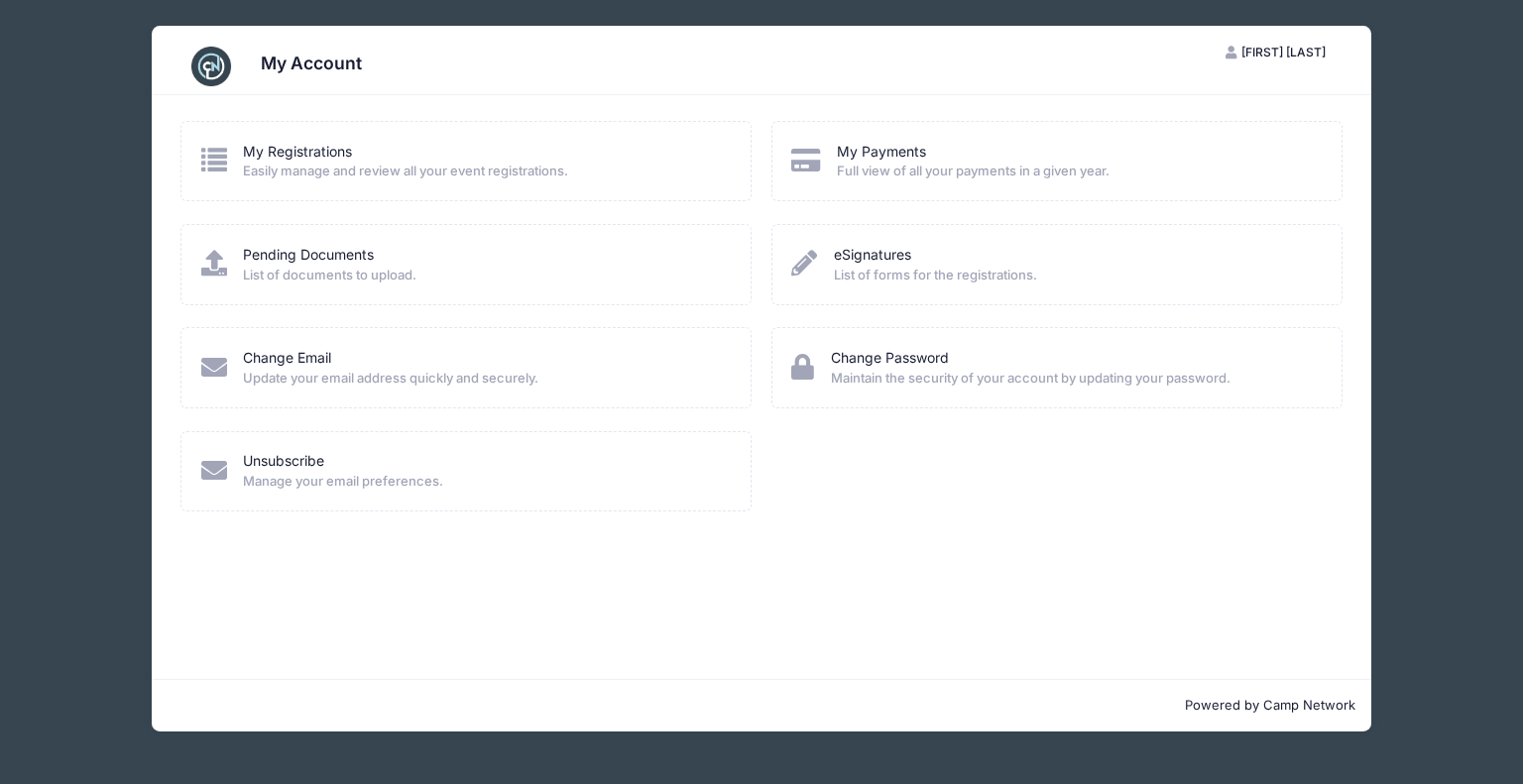 click on "My Registrations Easily manage and review all your event registrations." at bounding box center [406, 162] 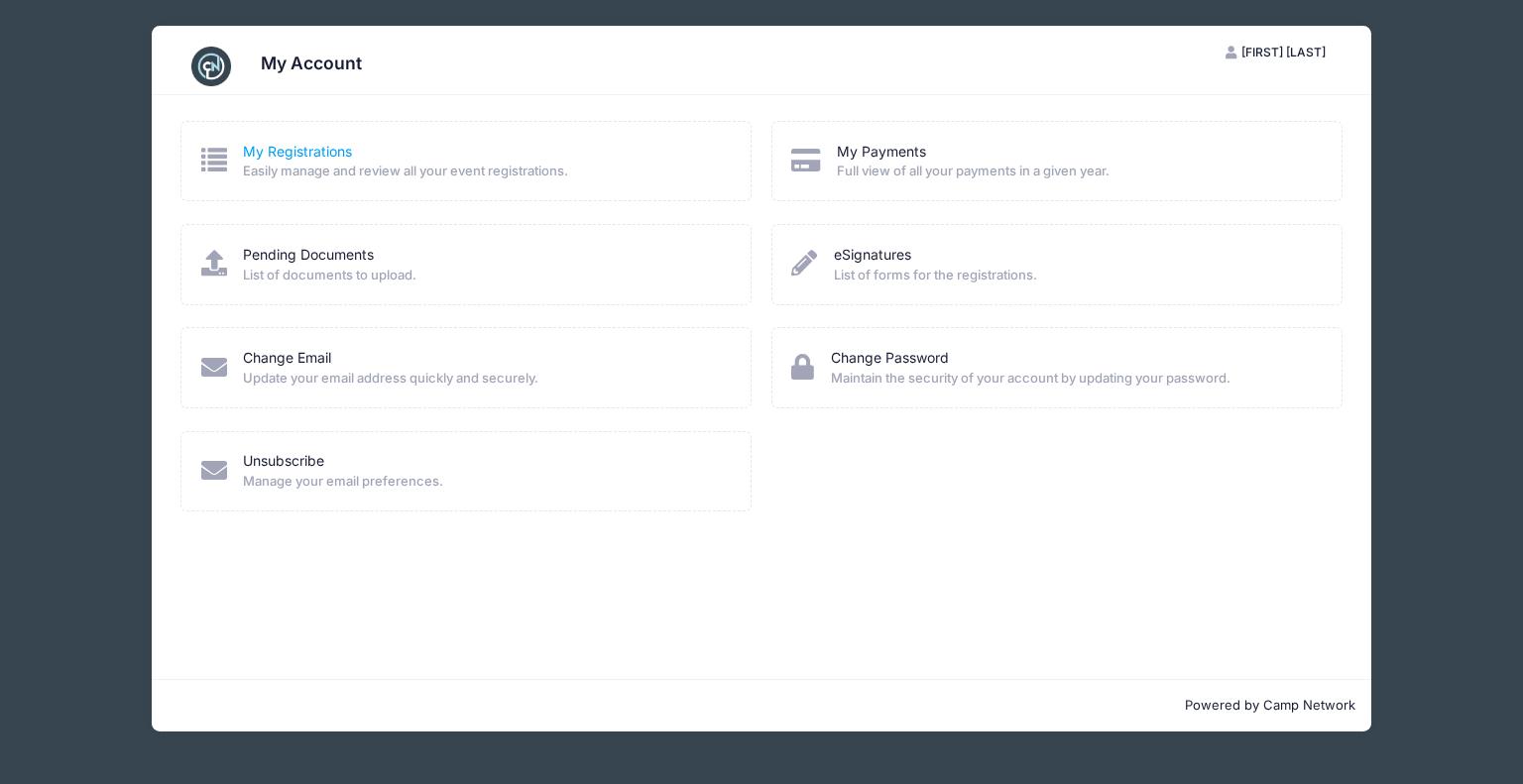 click on "My Registrations" at bounding box center (297, 151) 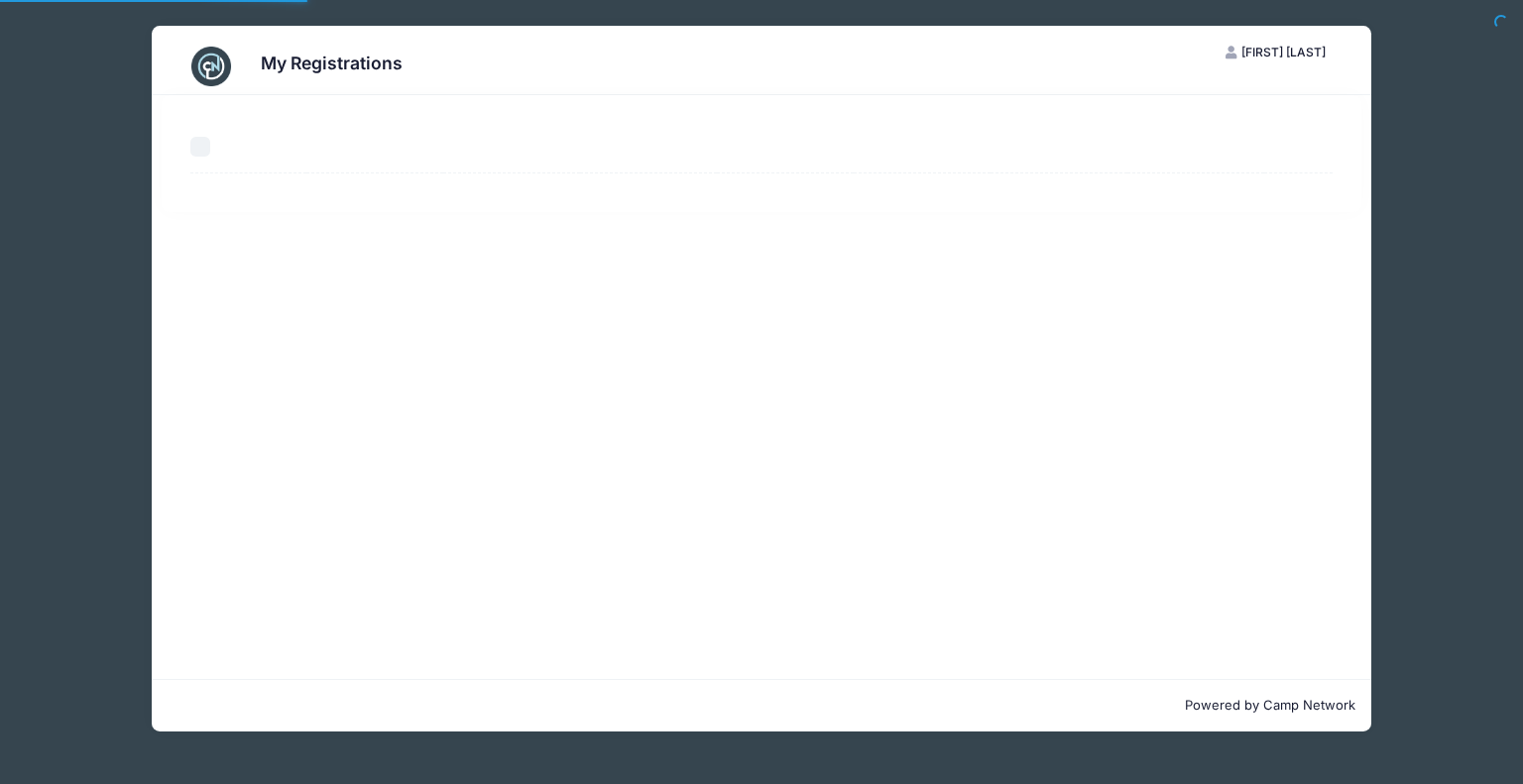 scroll, scrollTop: 0, scrollLeft: 0, axis: both 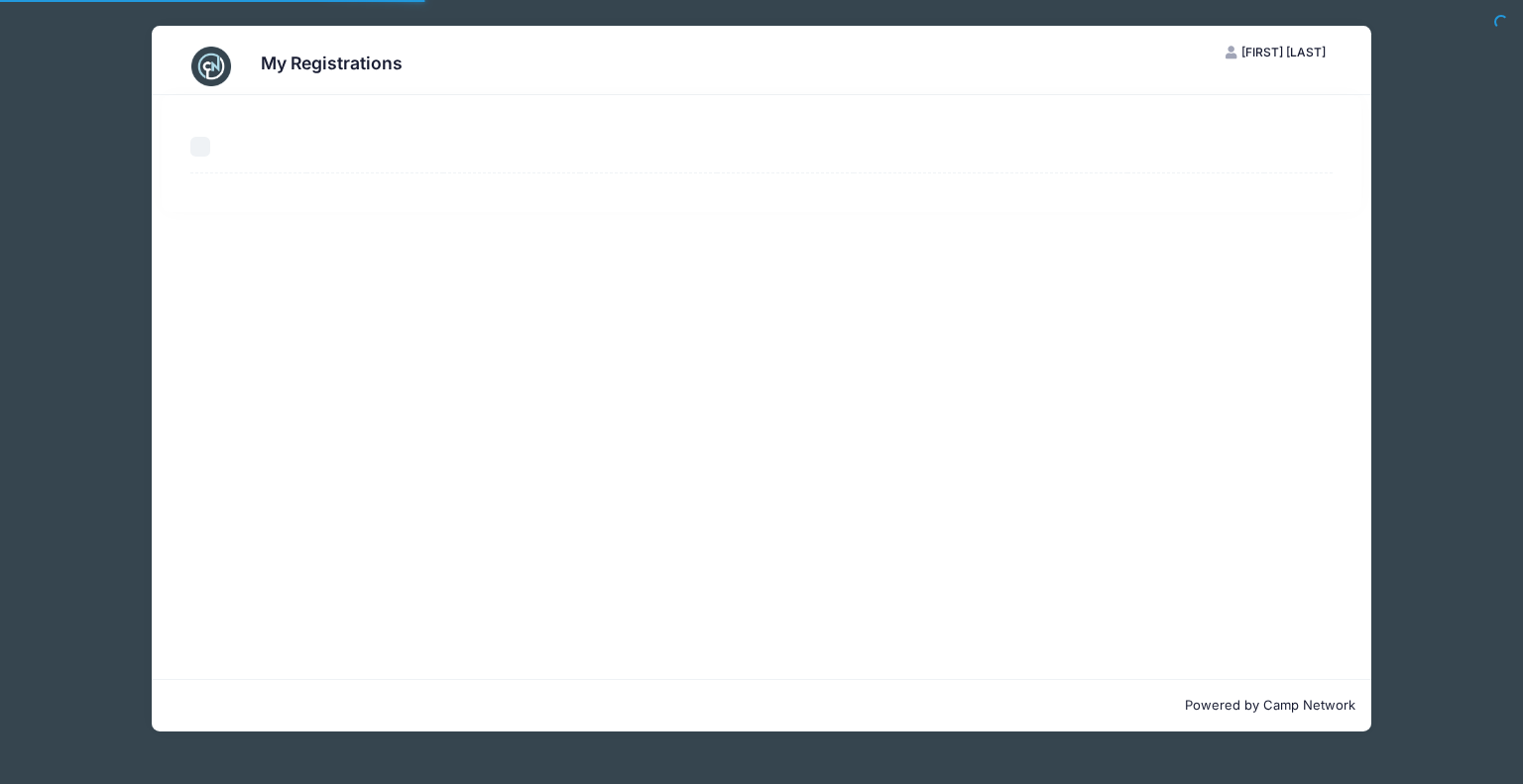 select on "50" 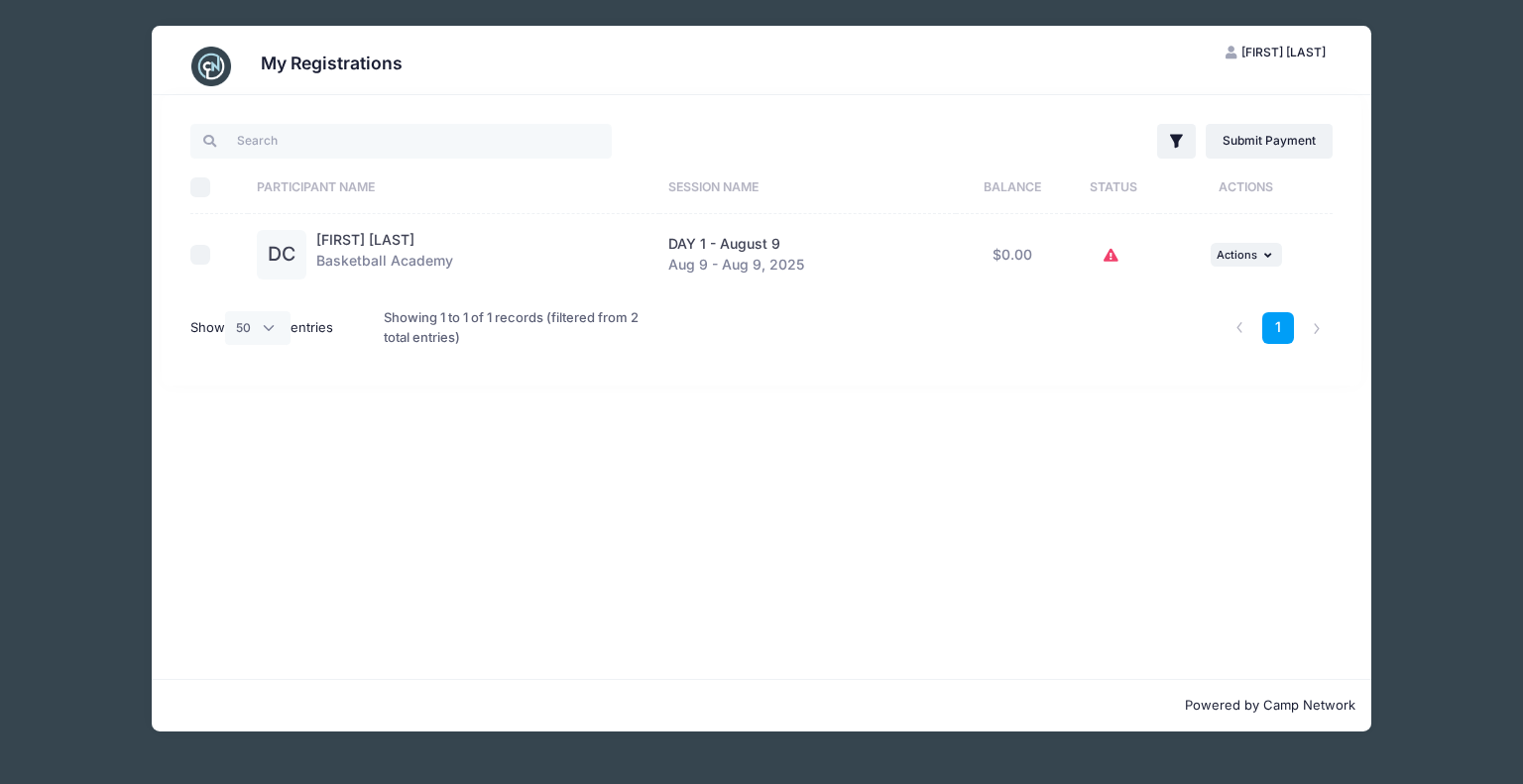click at bounding box center (1113, 255) 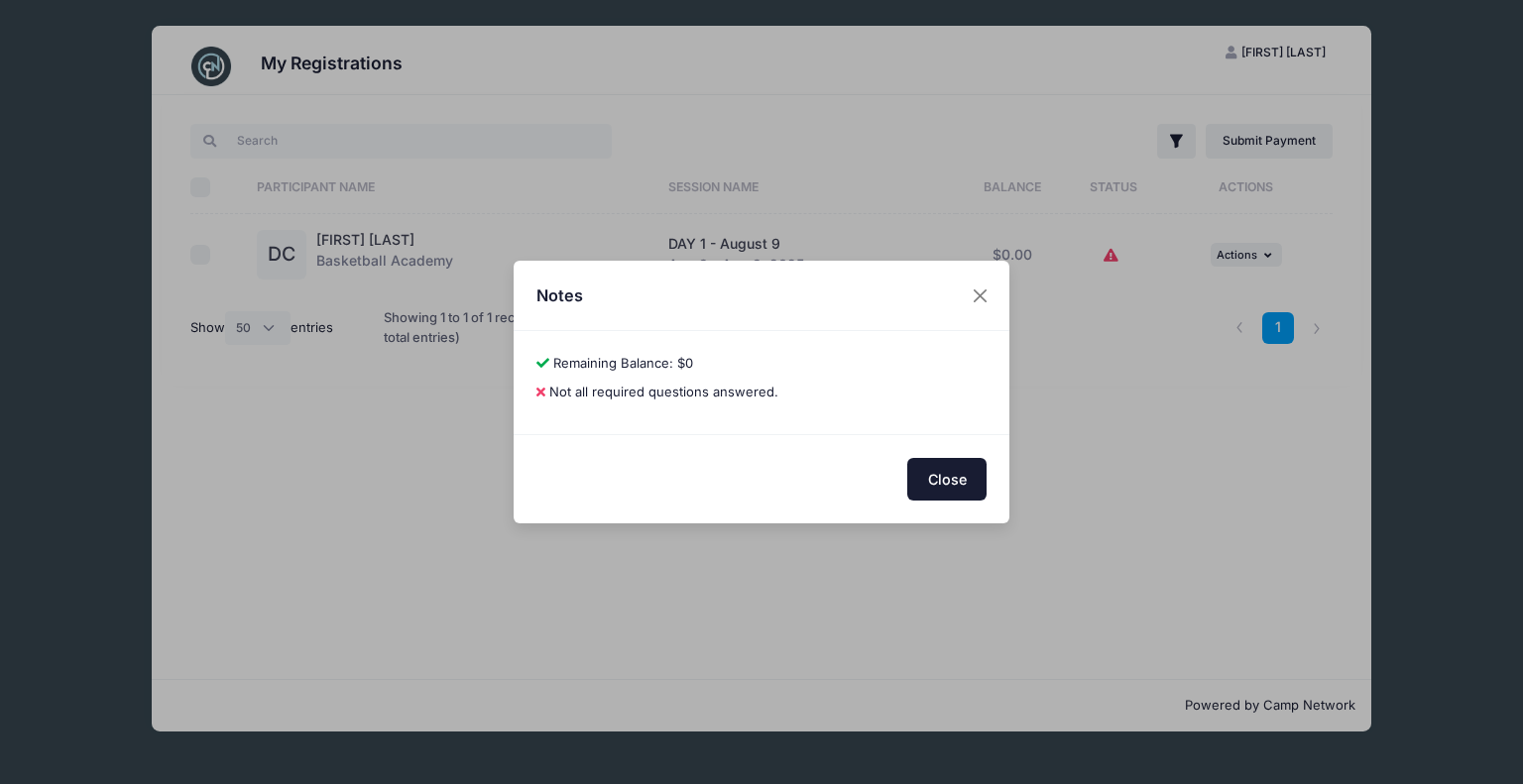 click on "Close" at bounding box center [947, 479] 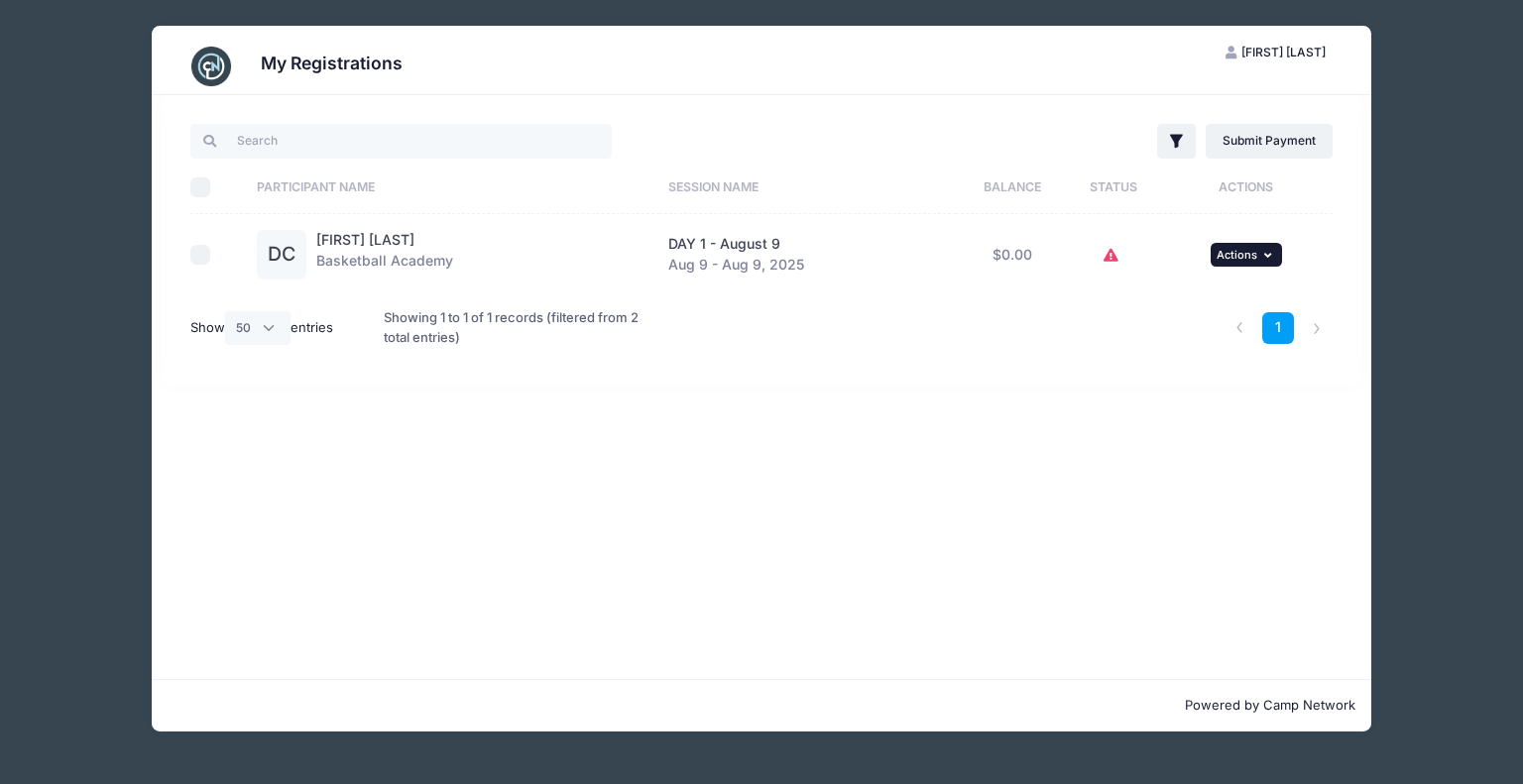 click on "Actions" at bounding box center (1236, 255) 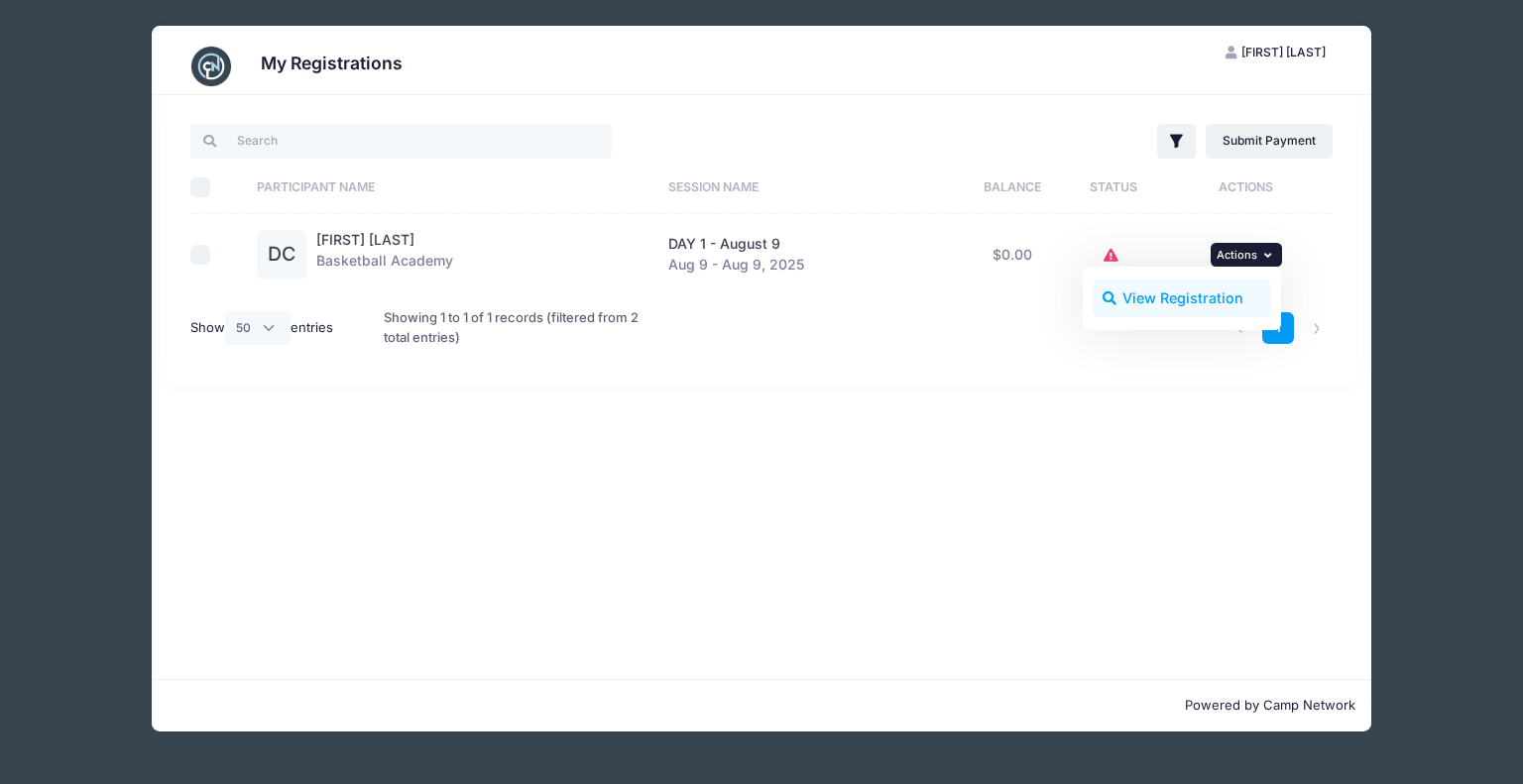 click on "View Registration" at bounding box center [1182, 298] 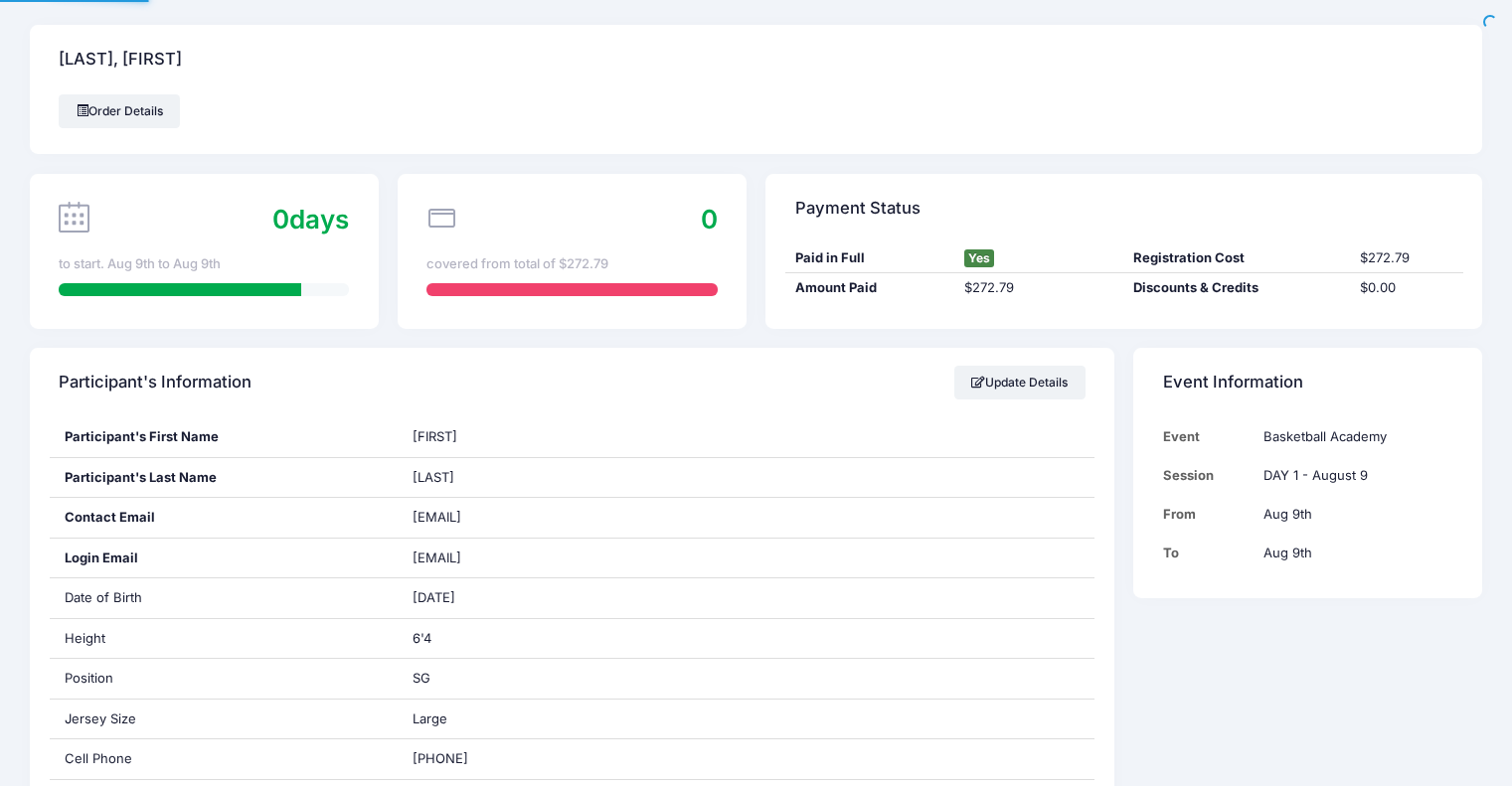 scroll, scrollTop: 0, scrollLeft: 0, axis: both 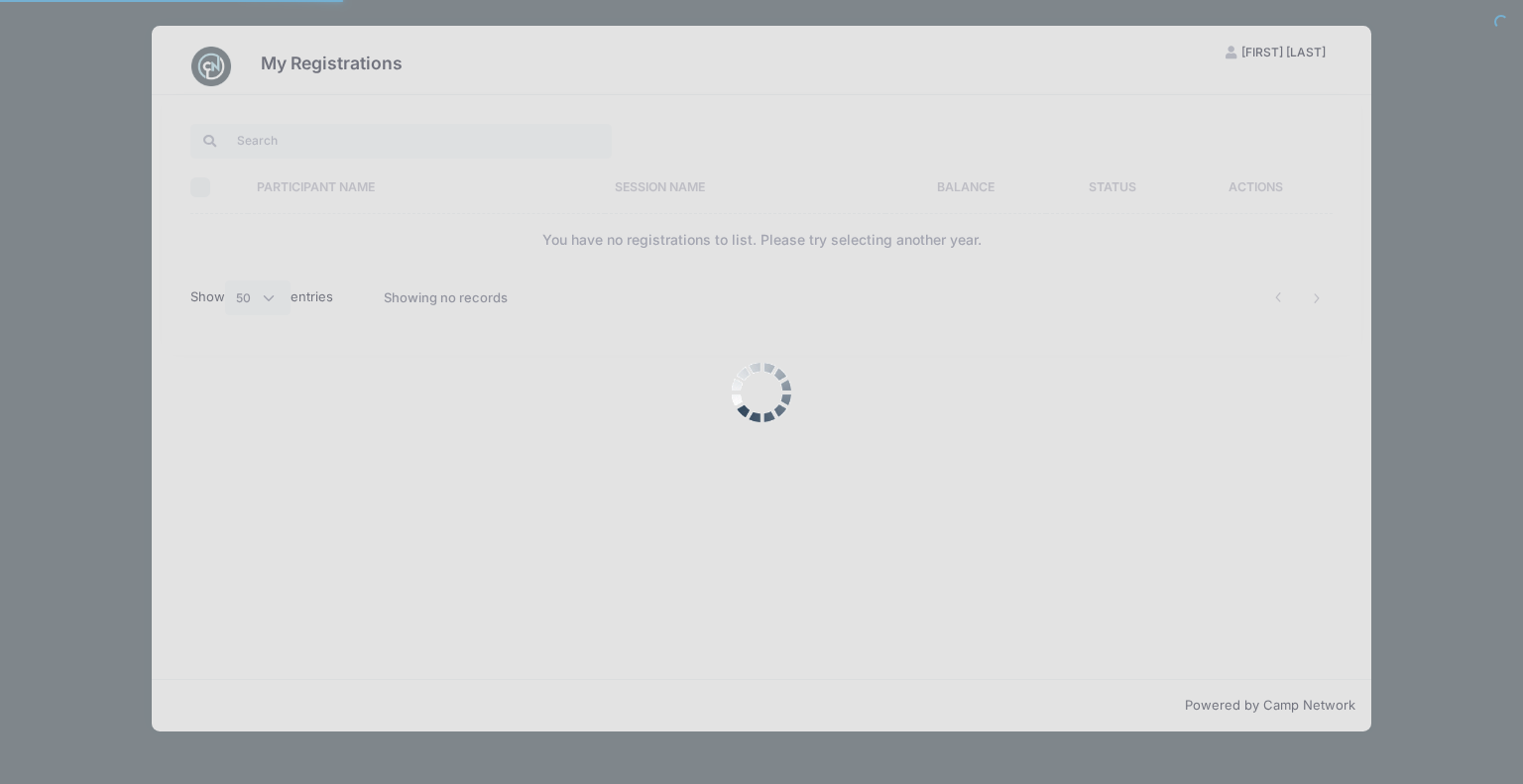 select on "50" 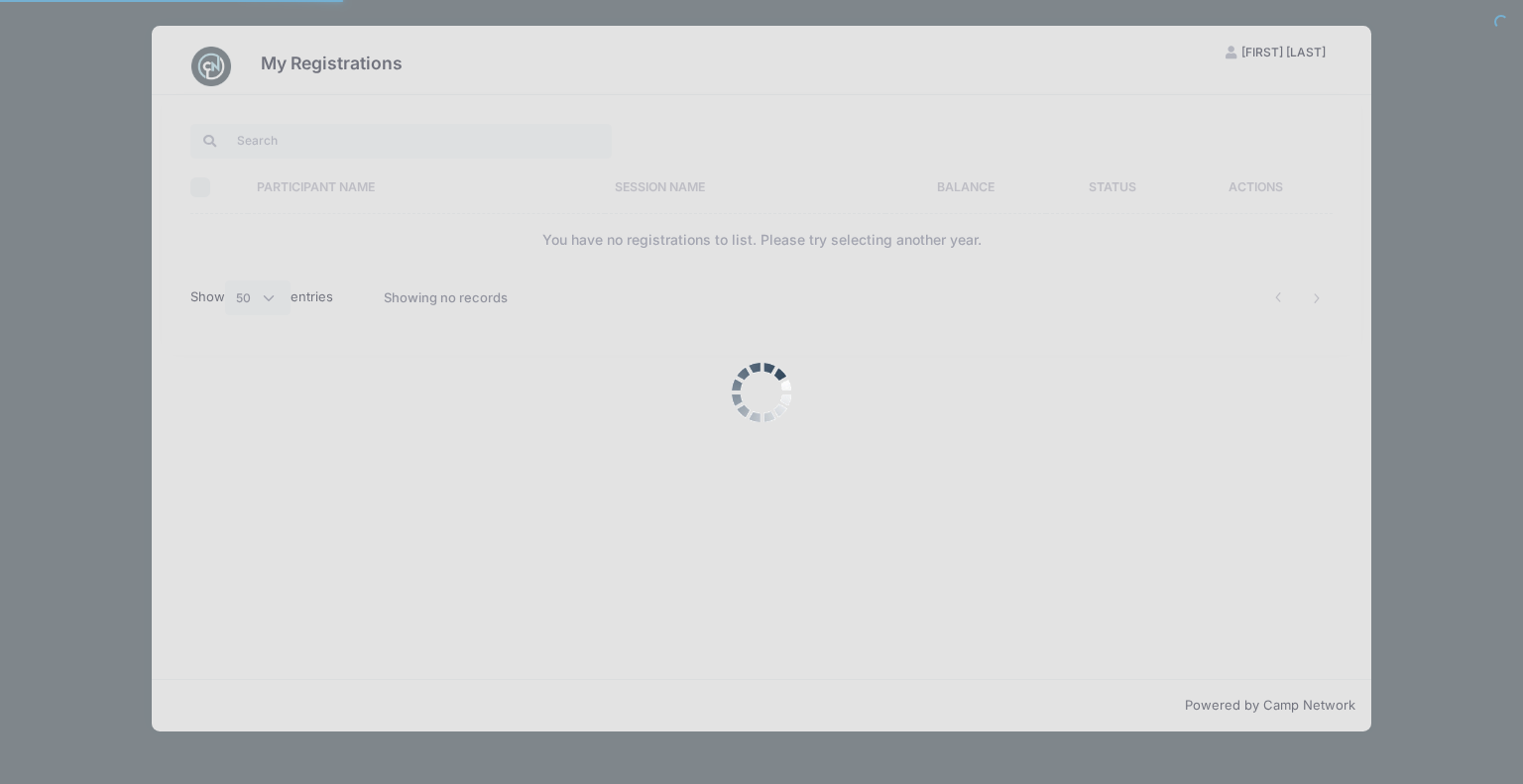 scroll, scrollTop: 0, scrollLeft: 0, axis: both 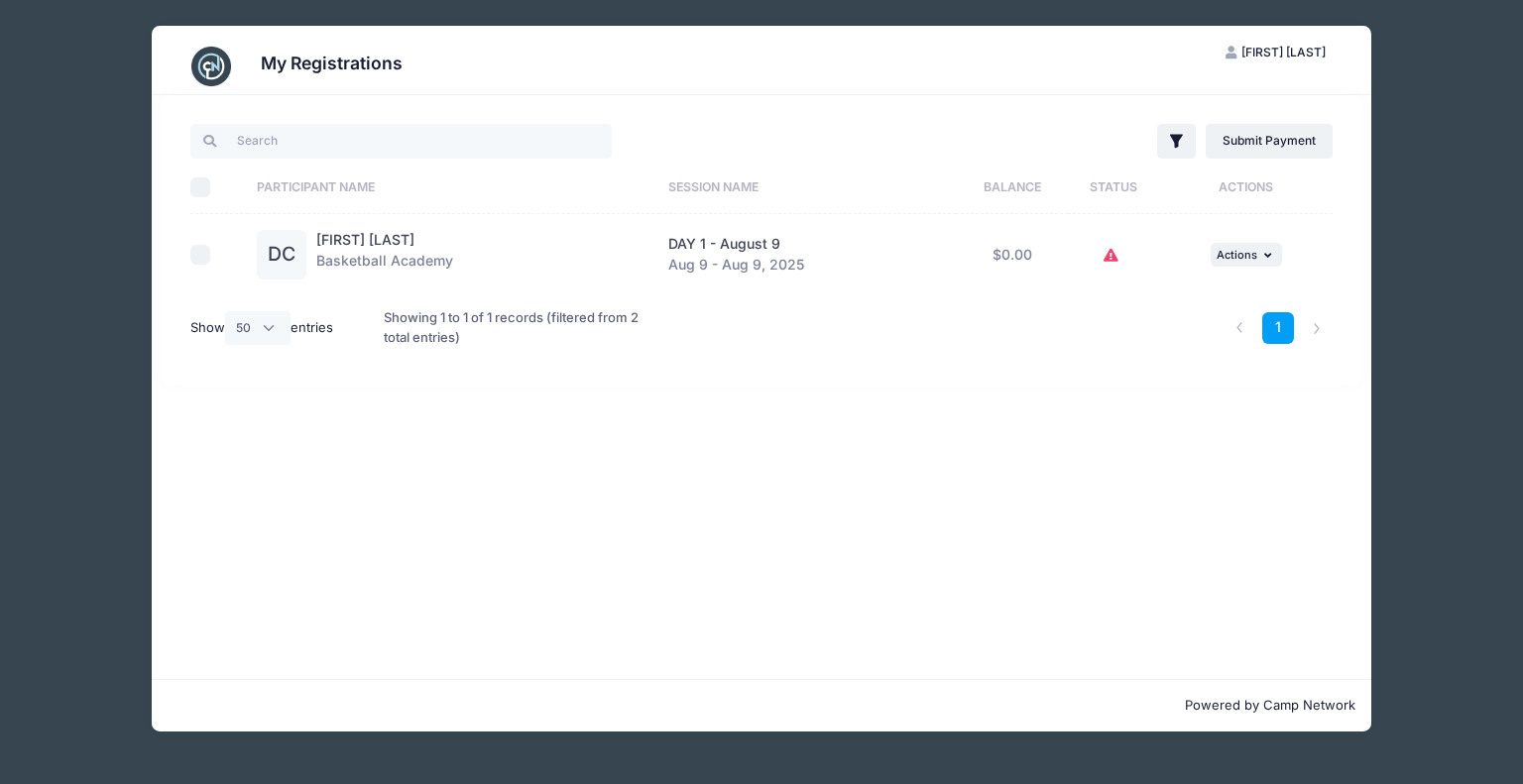 click at bounding box center (1113, 256) 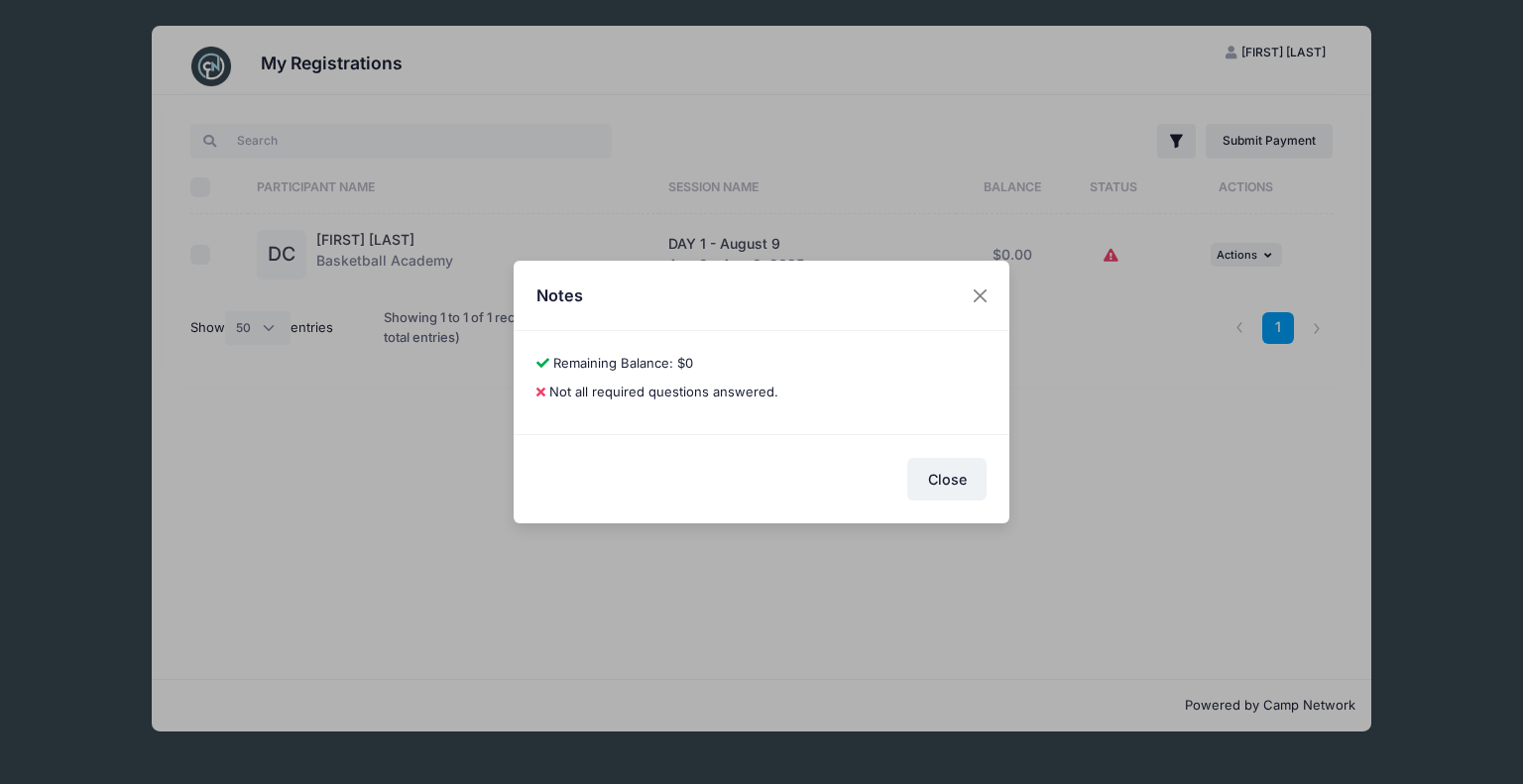 click on "Close" at bounding box center [762, 478] 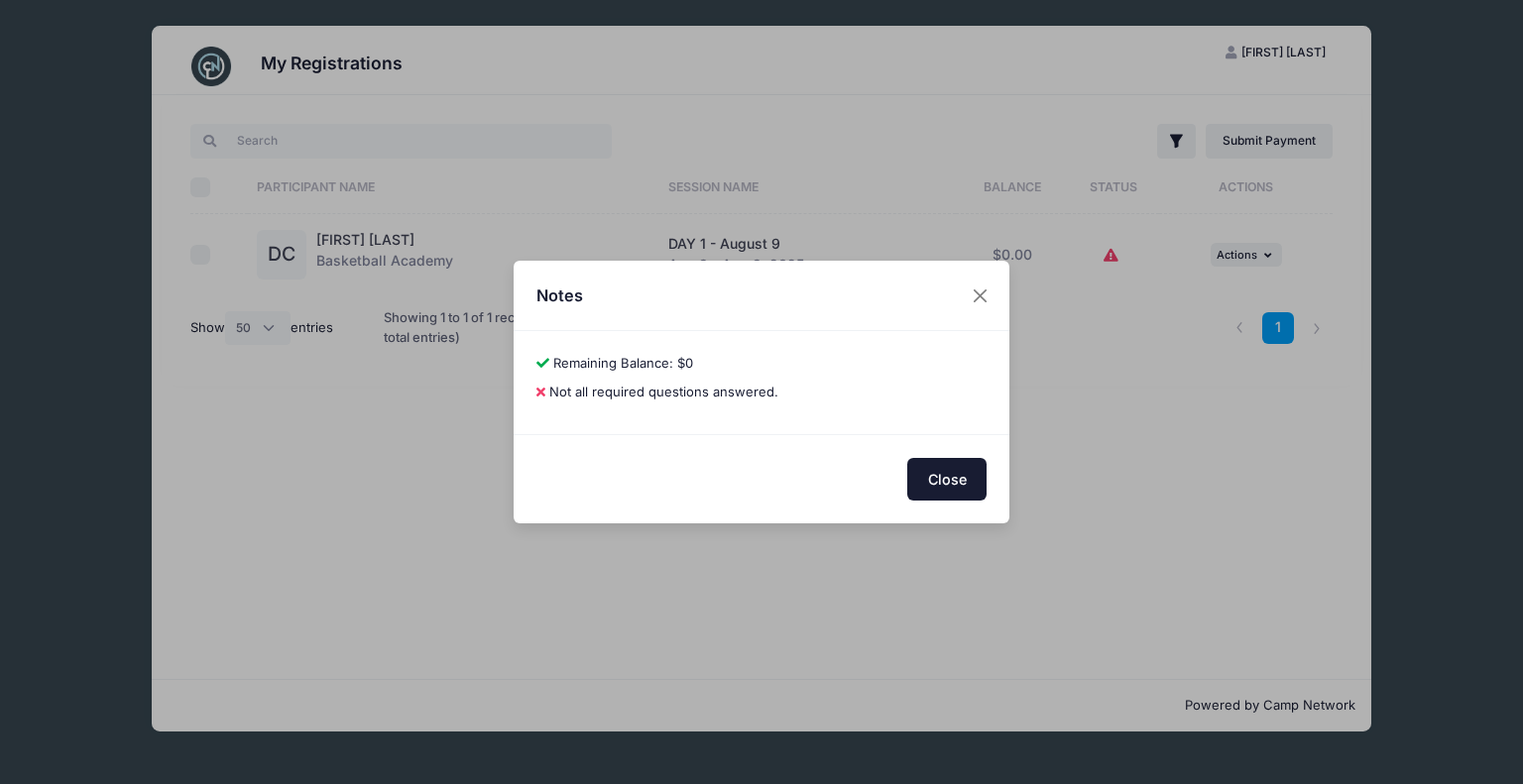 click on "Close" at bounding box center (947, 479) 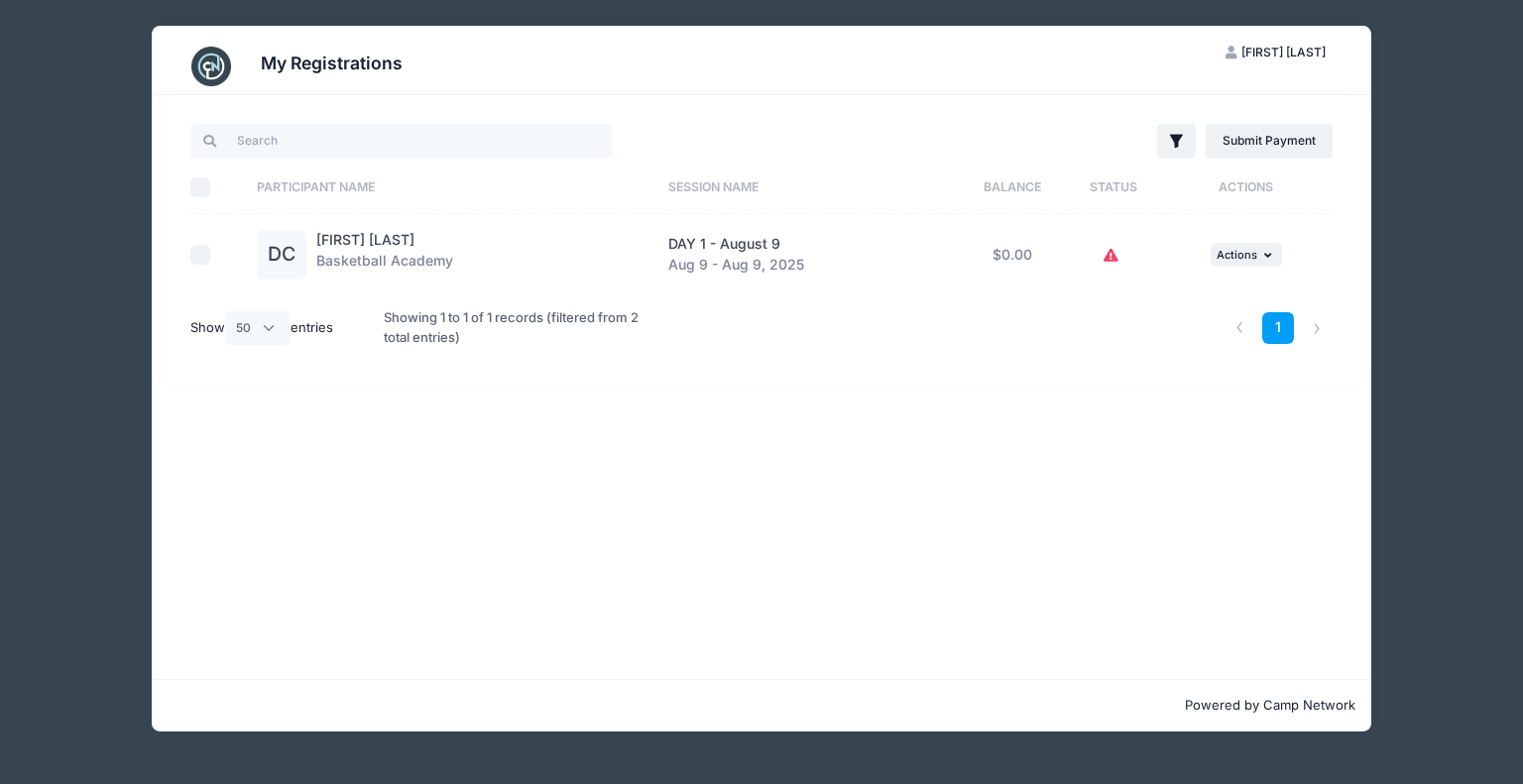 click at bounding box center [214, 255] 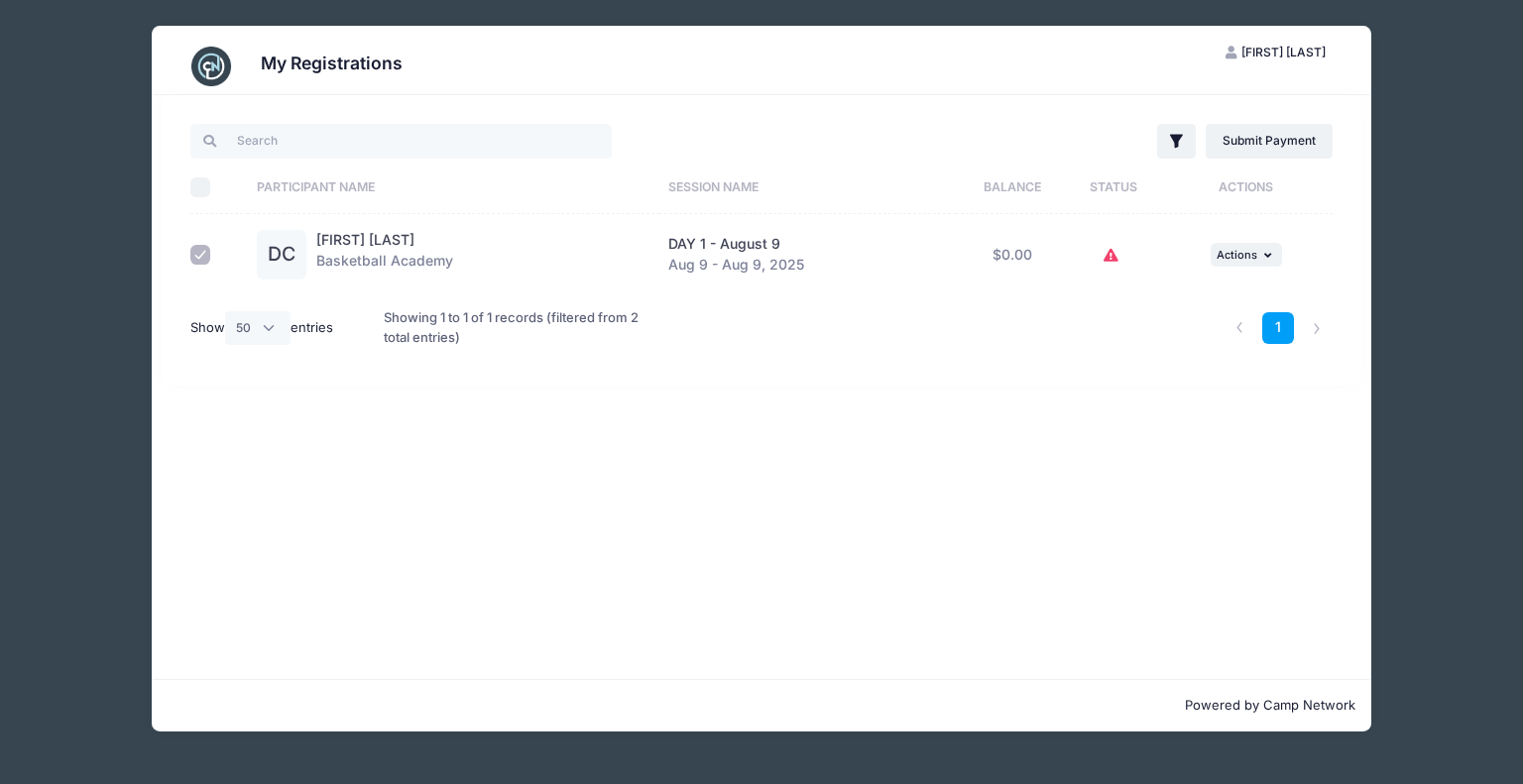 click at bounding box center (200, 255) 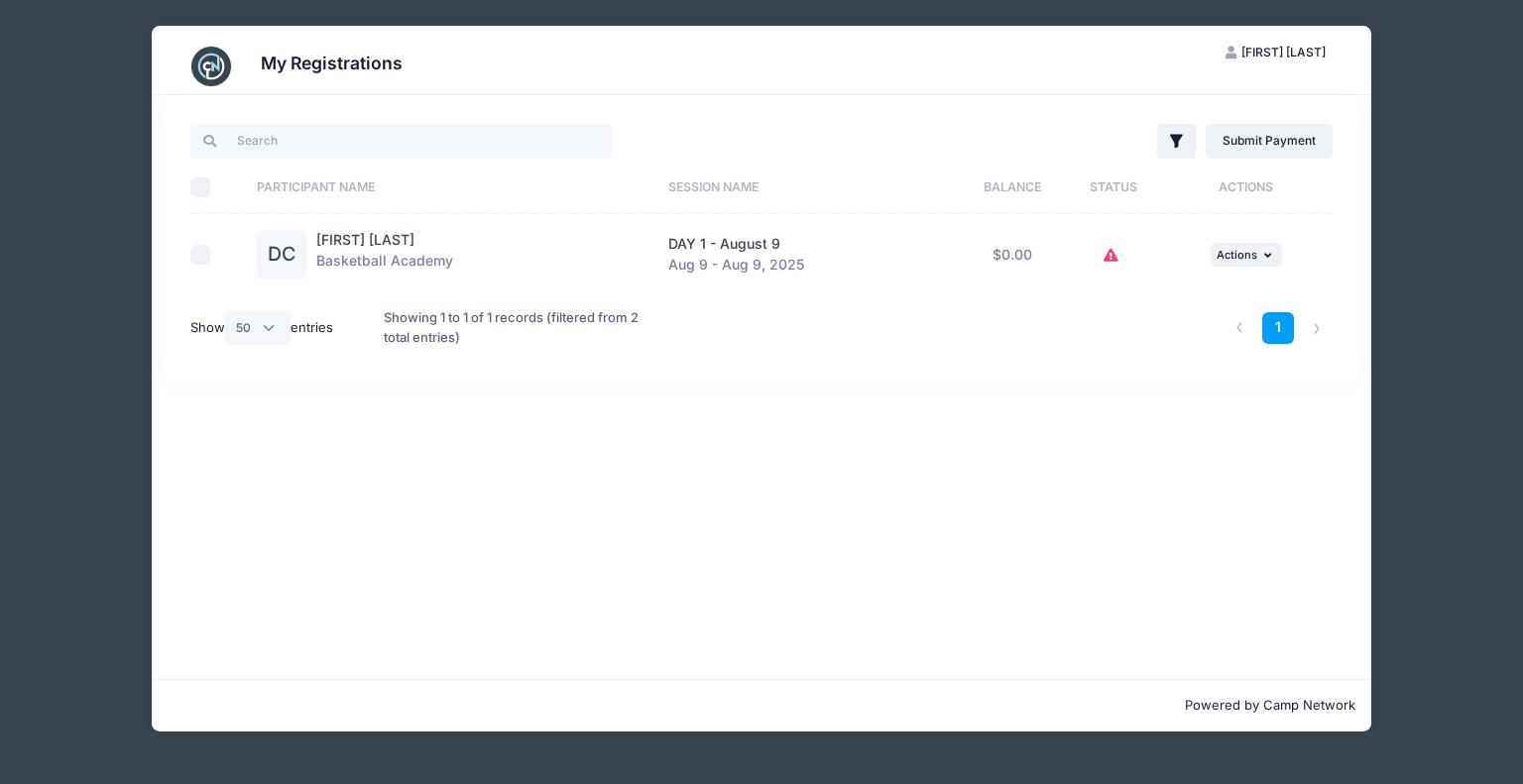 click on "Dylan Cano     Basketball Academy" at bounding box center (385, 255) 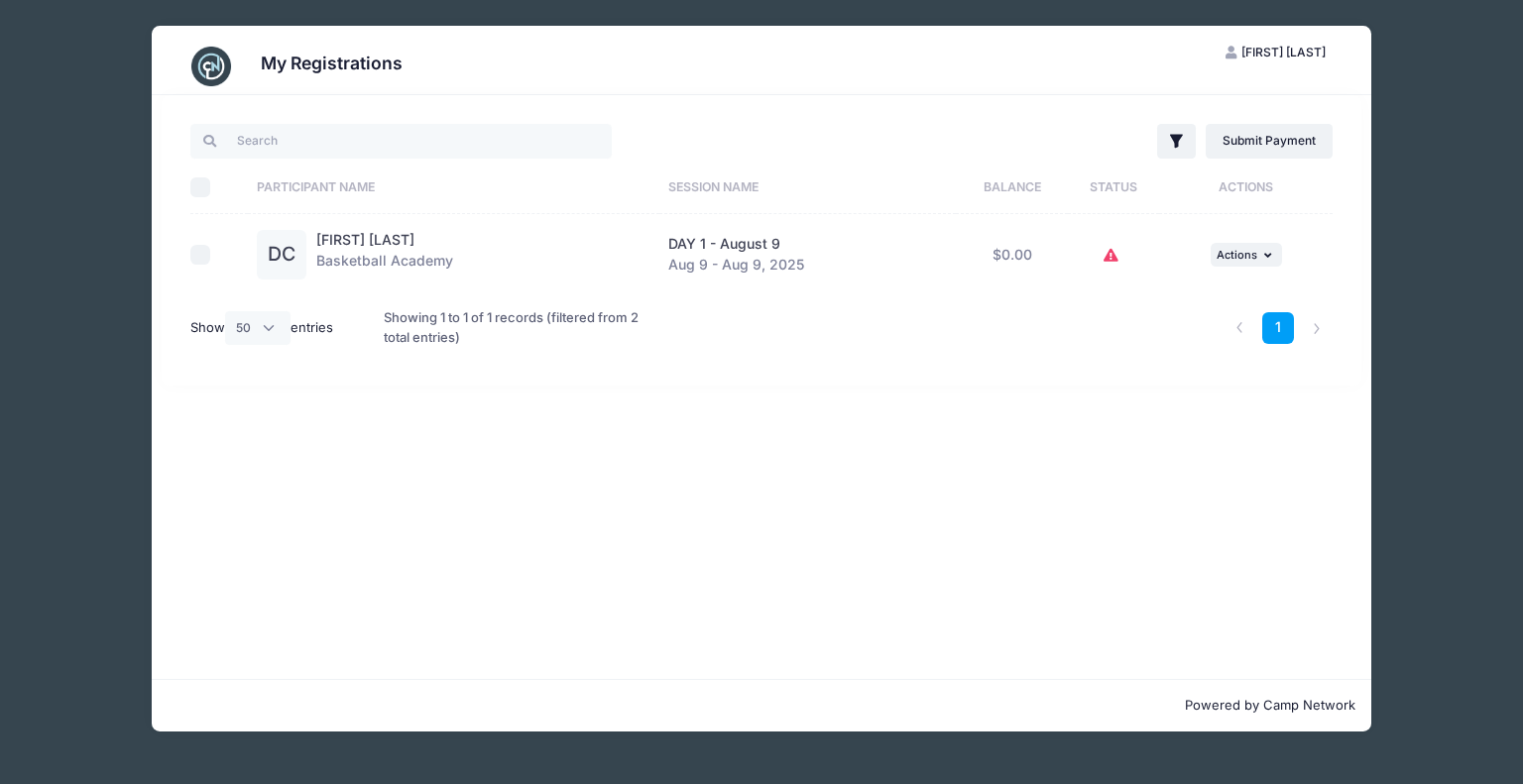 click on "$0.00" at bounding box center [1012, 255] 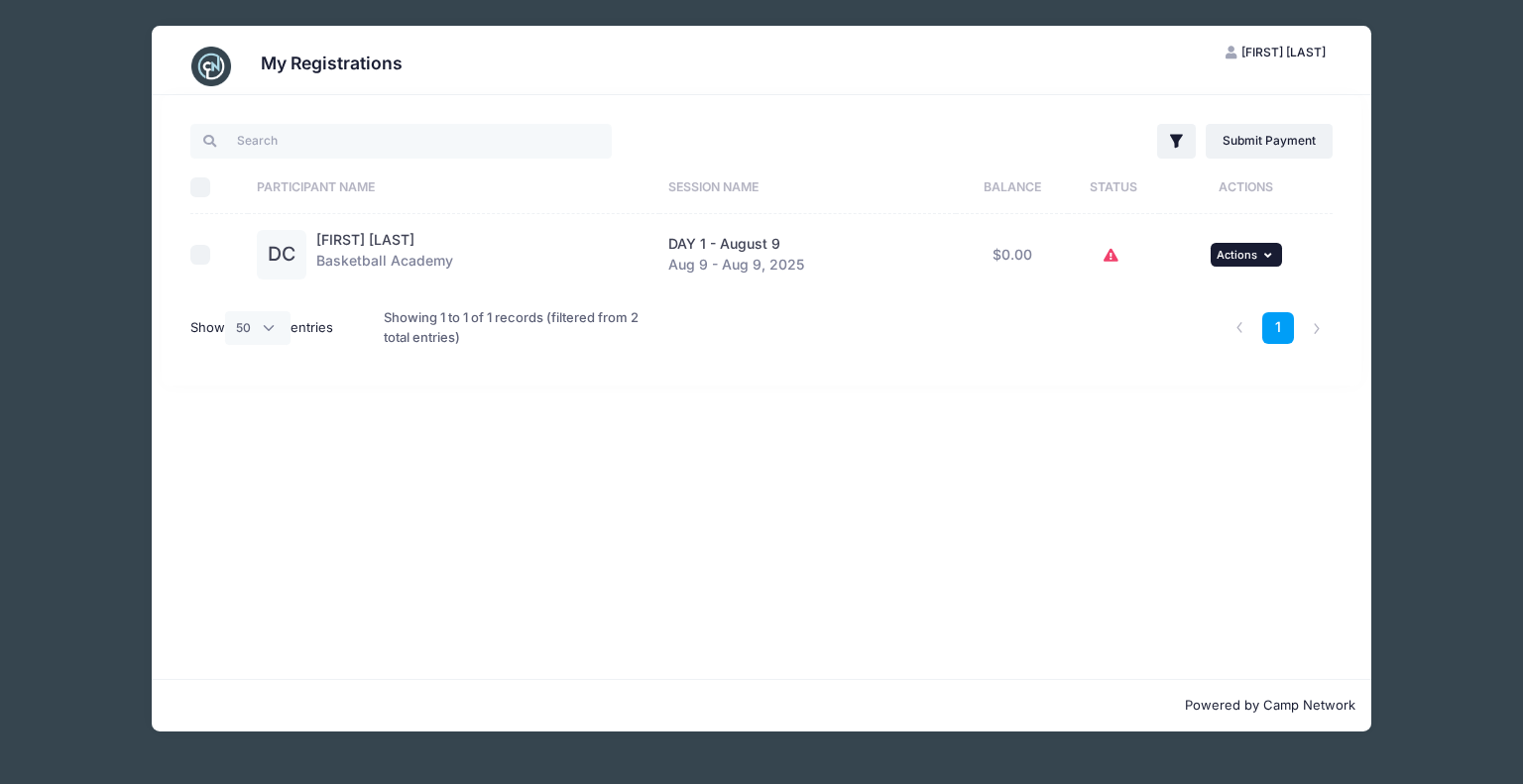 click on "... Actions" at bounding box center [1246, 255] 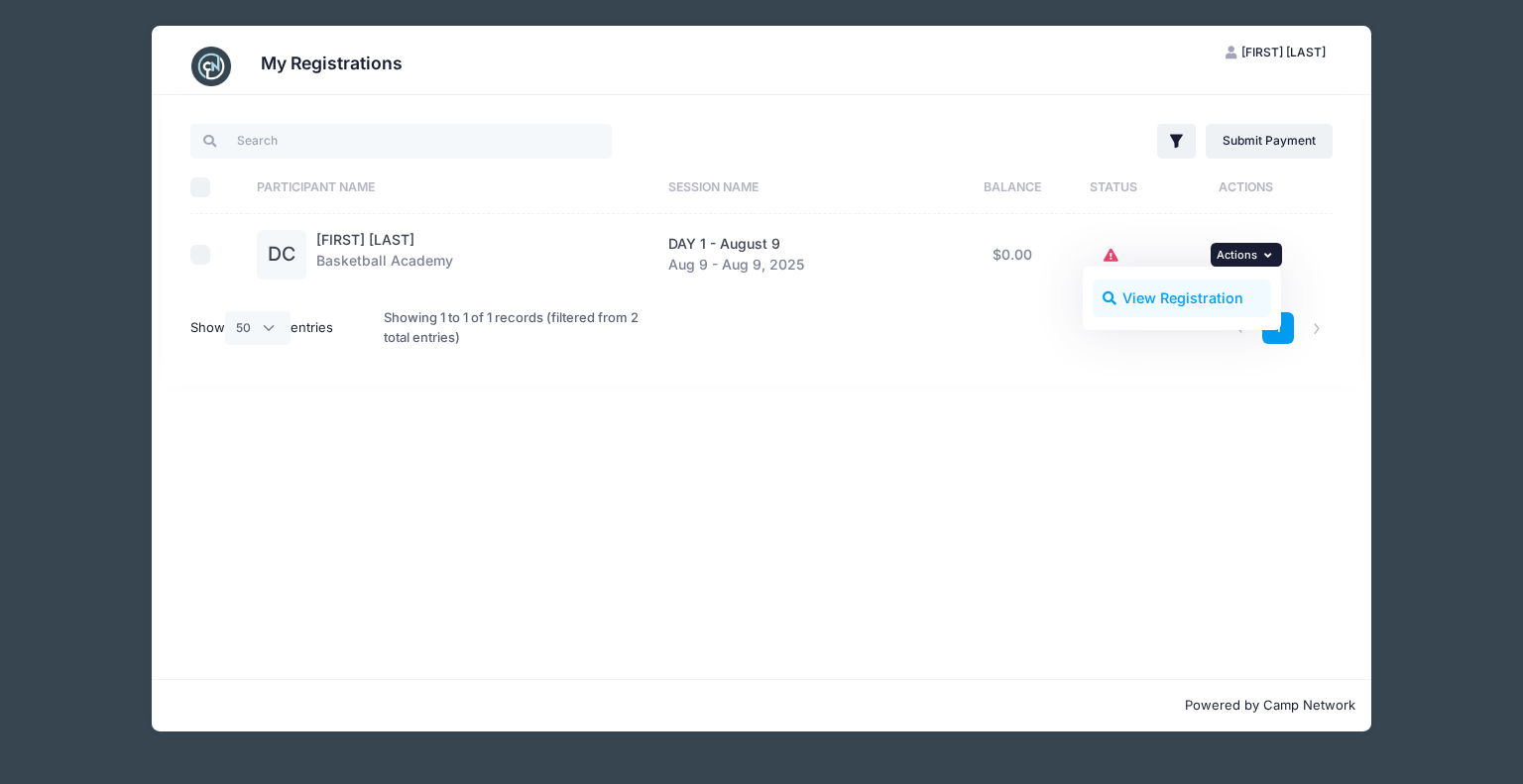 click on "View Registration" at bounding box center [1182, 298] 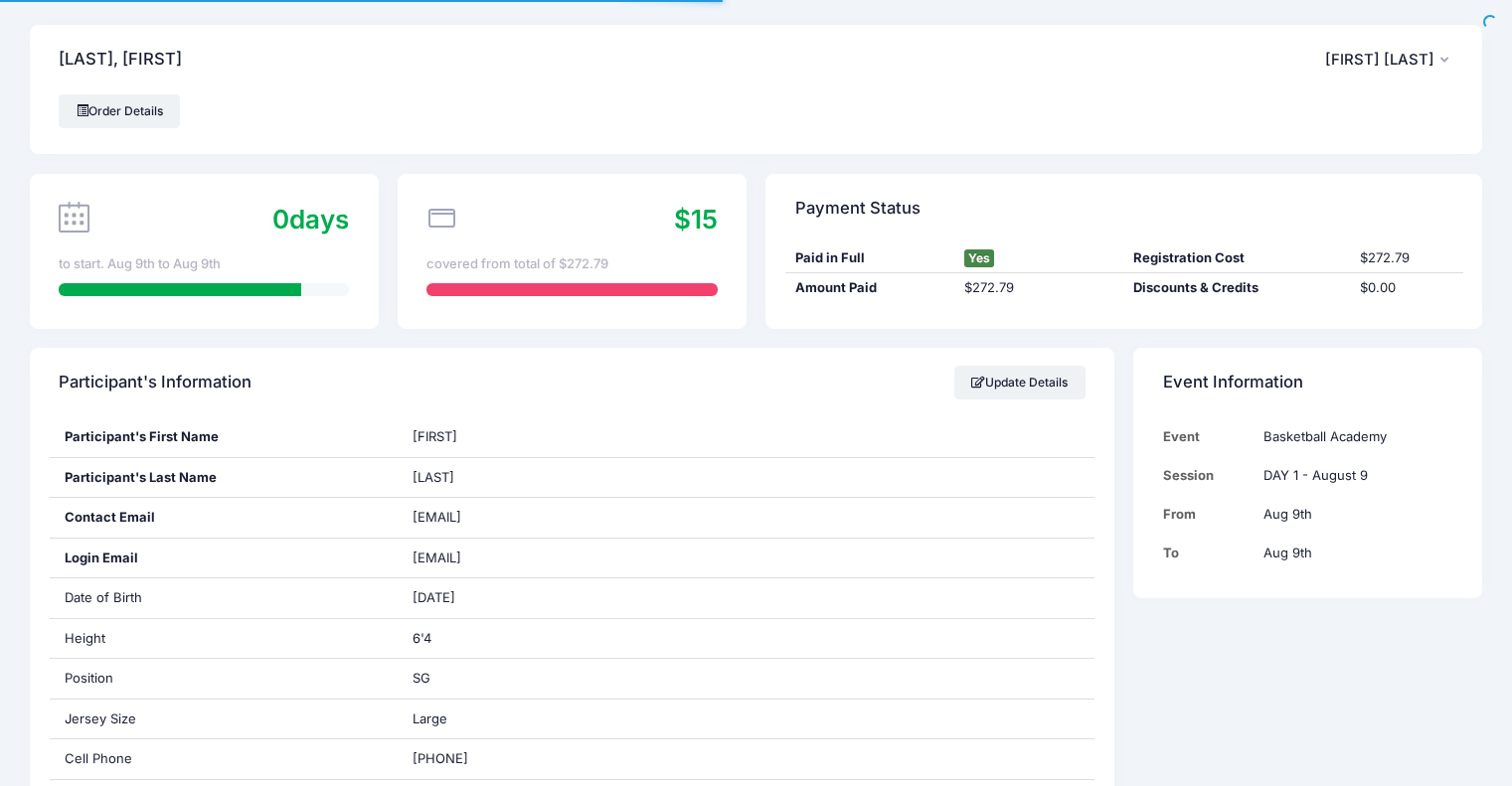 scroll, scrollTop: 0, scrollLeft: 0, axis: both 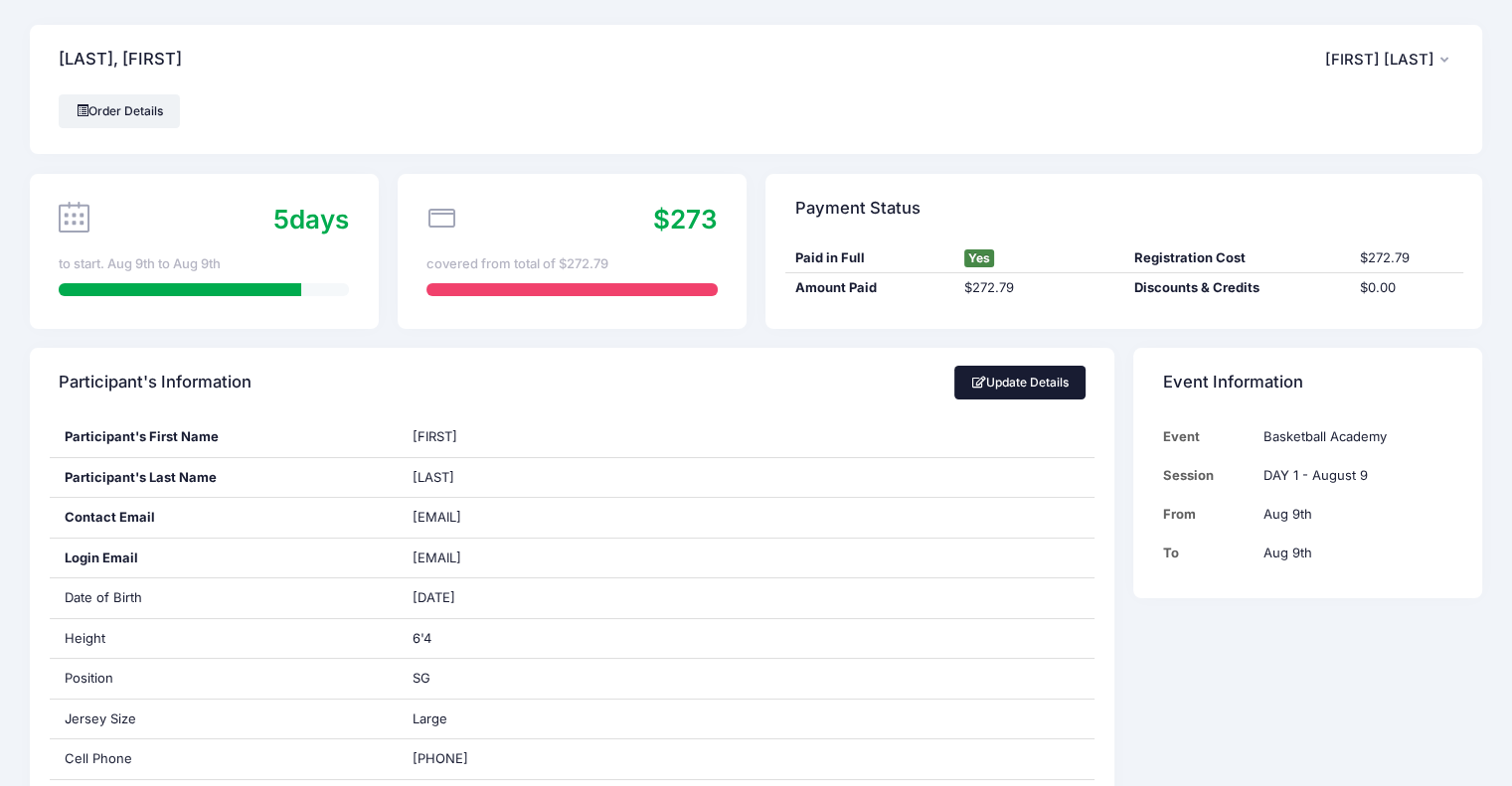 click on "Update Details" at bounding box center [1020, 383] 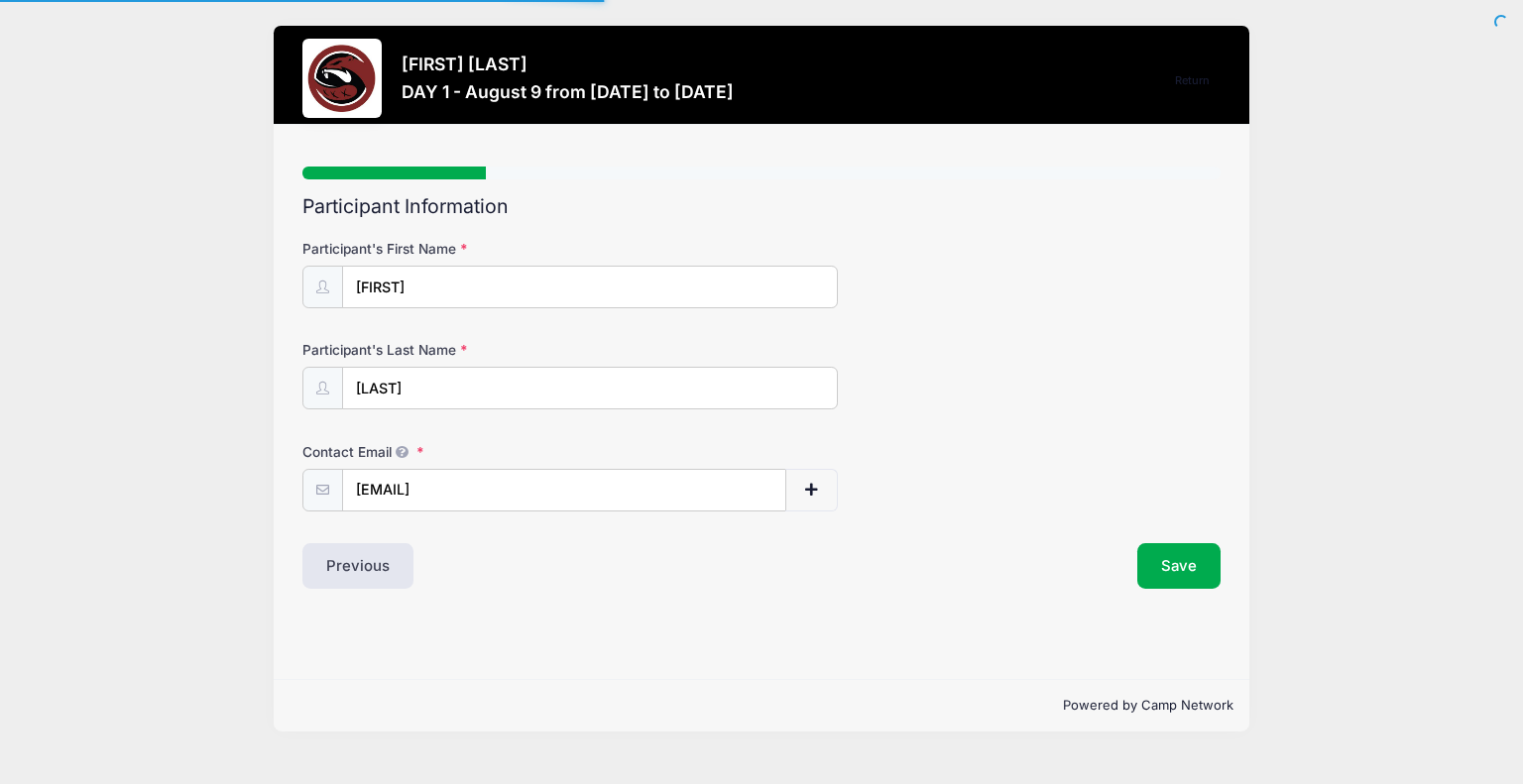 scroll, scrollTop: 0, scrollLeft: 0, axis: both 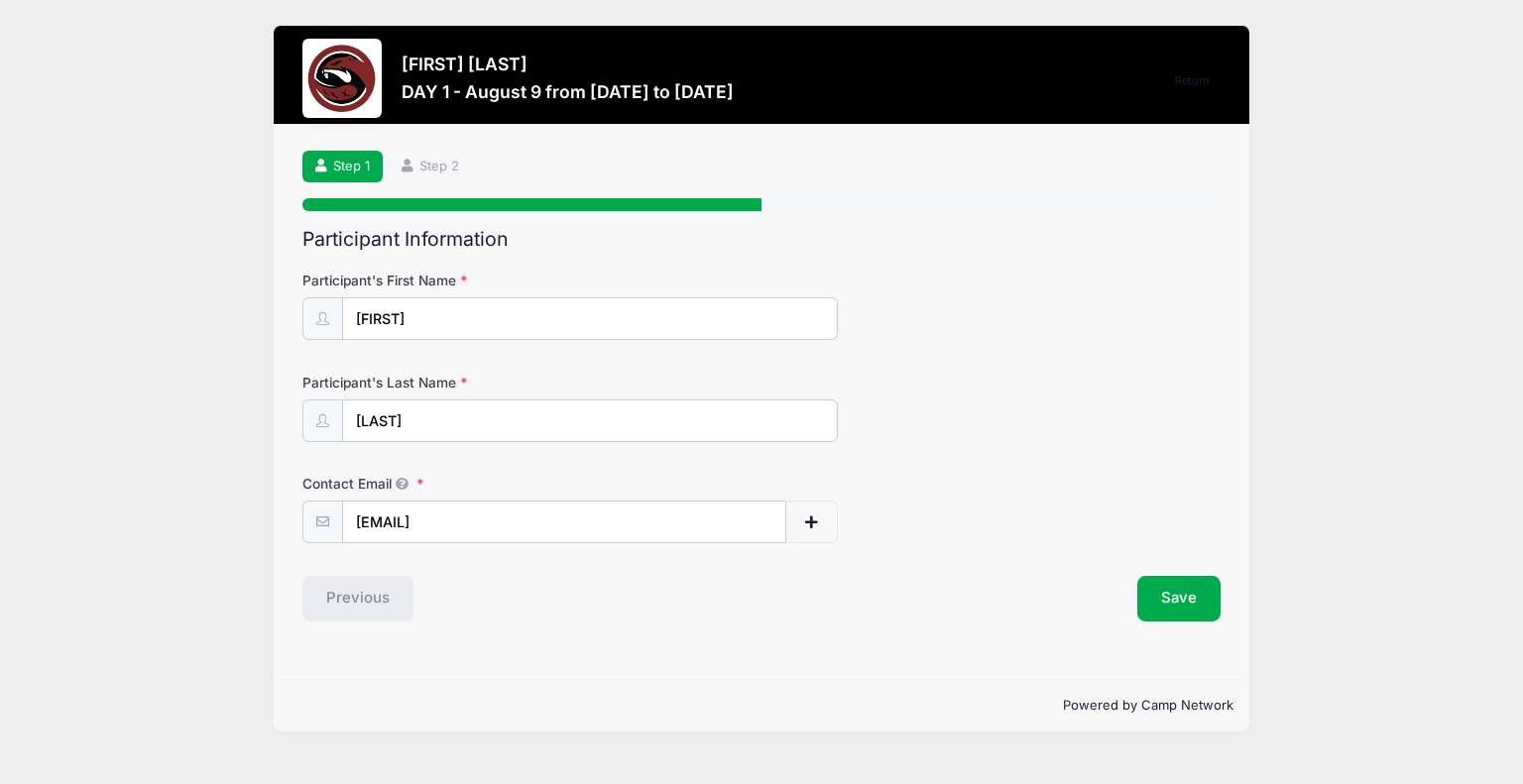 click at bounding box center [811, 521] 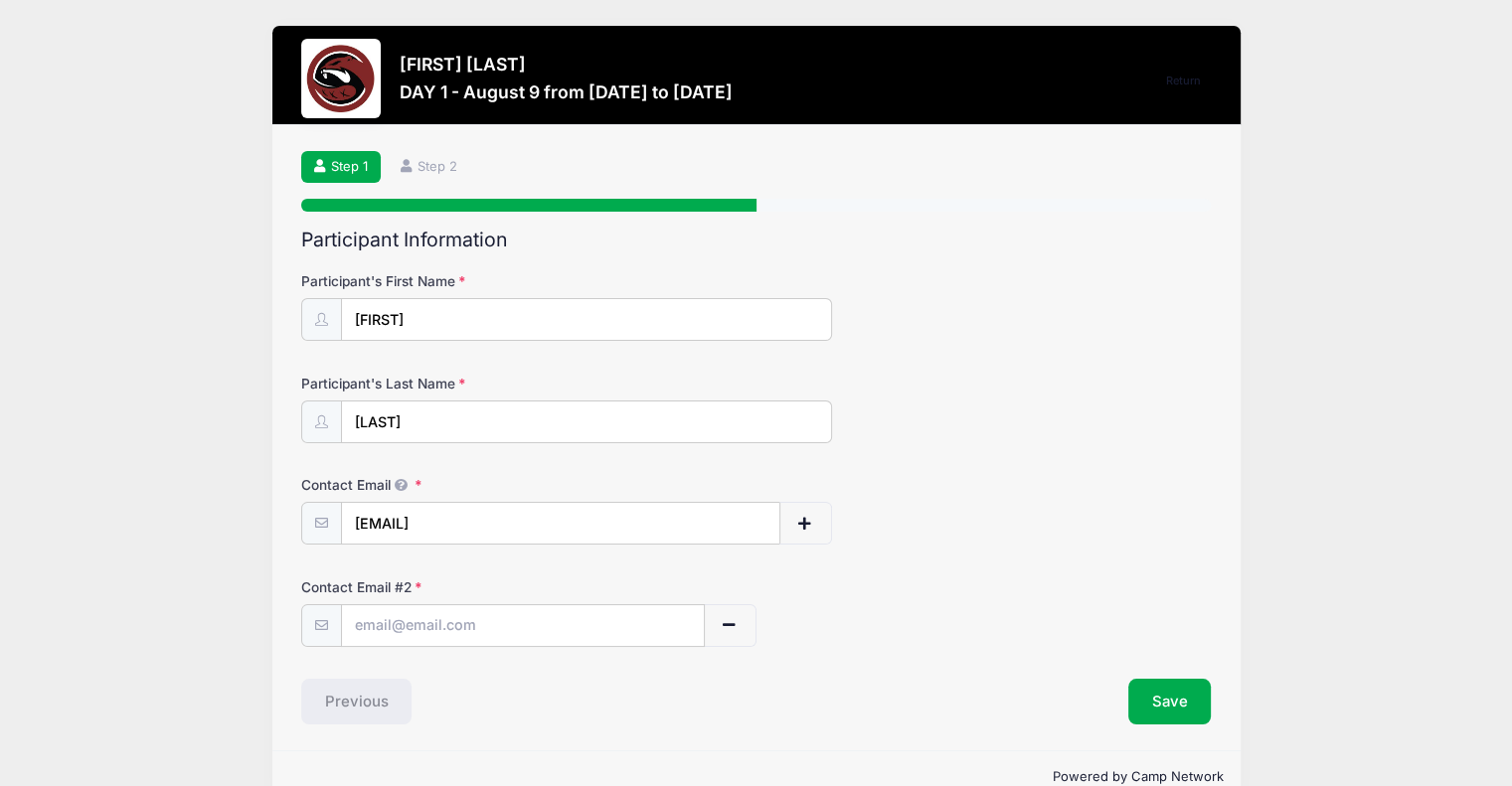 click at bounding box center (523, 625) 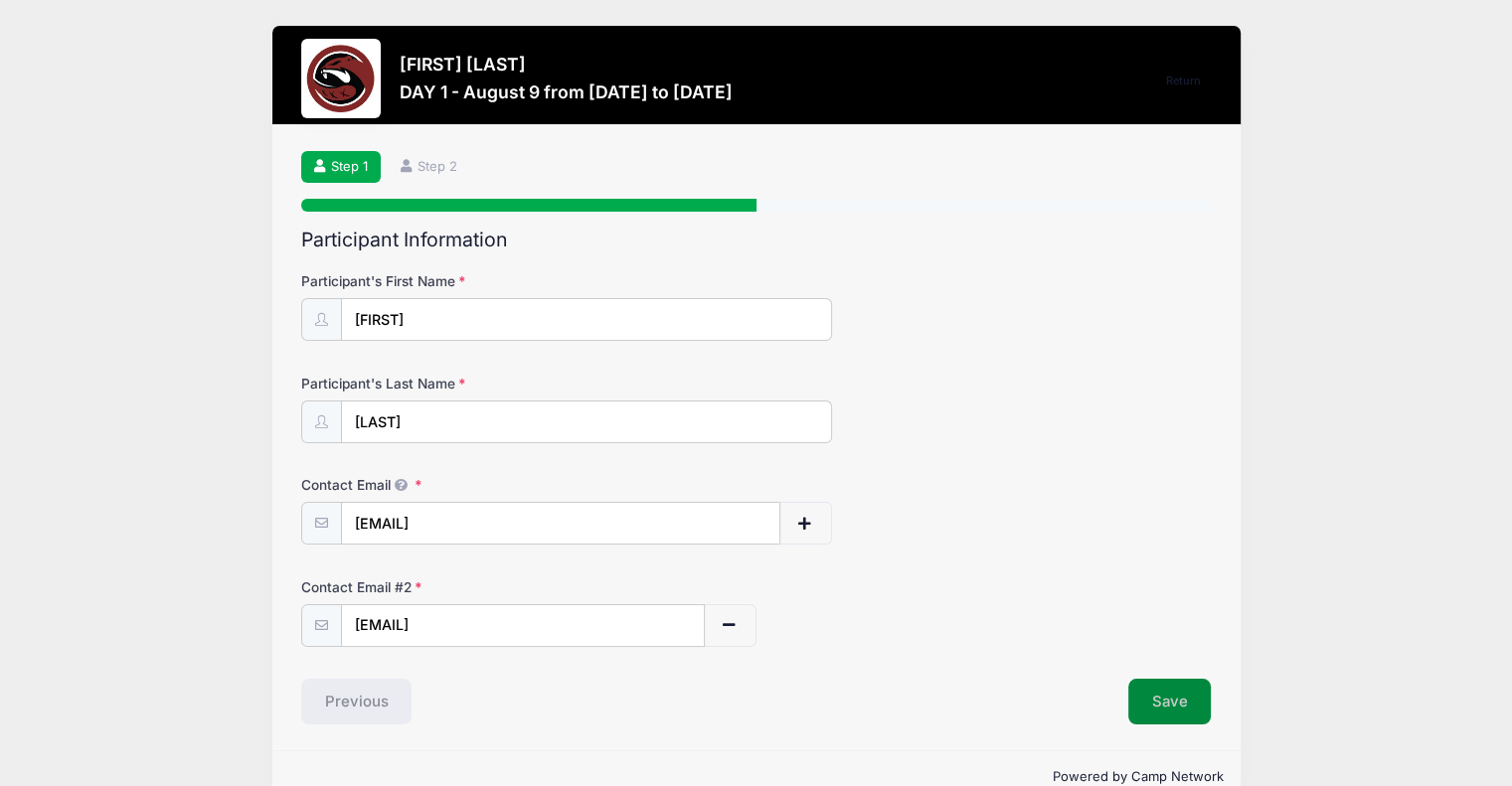 type on "[EMAIL]" 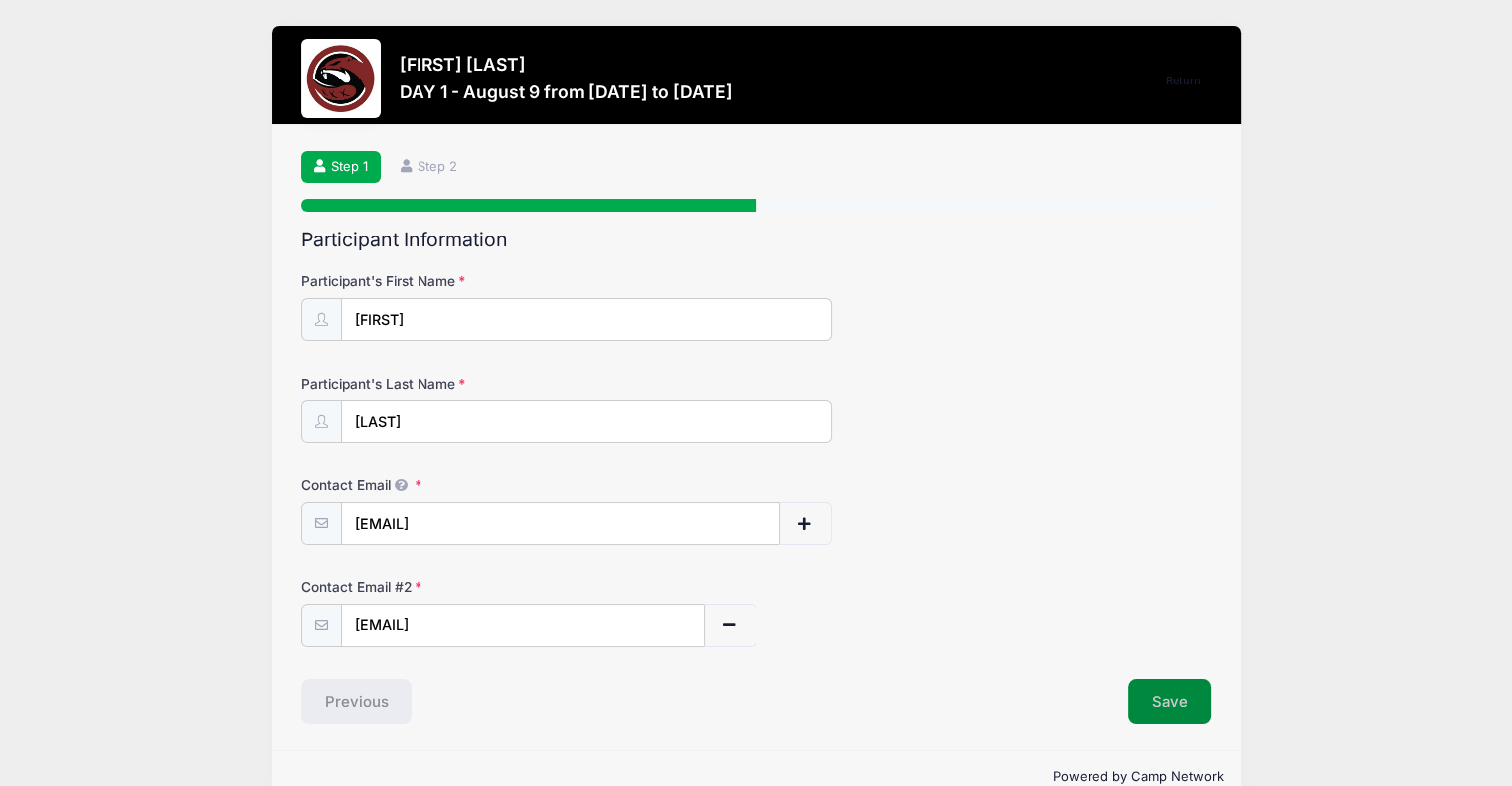 click on "Save" at bounding box center [1170, 702] 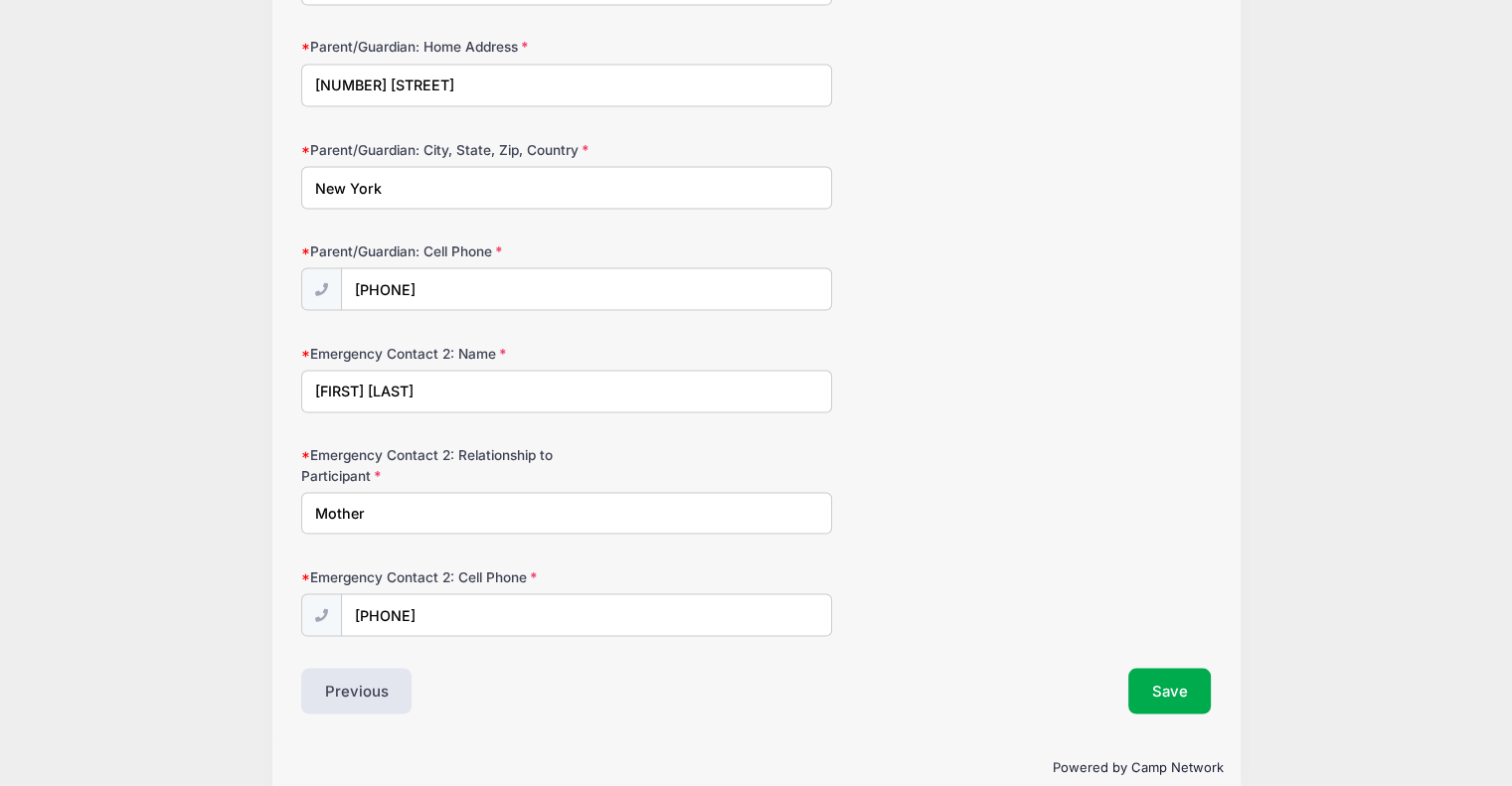 scroll, scrollTop: 3689, scrollLeft: 0, axis: vertical 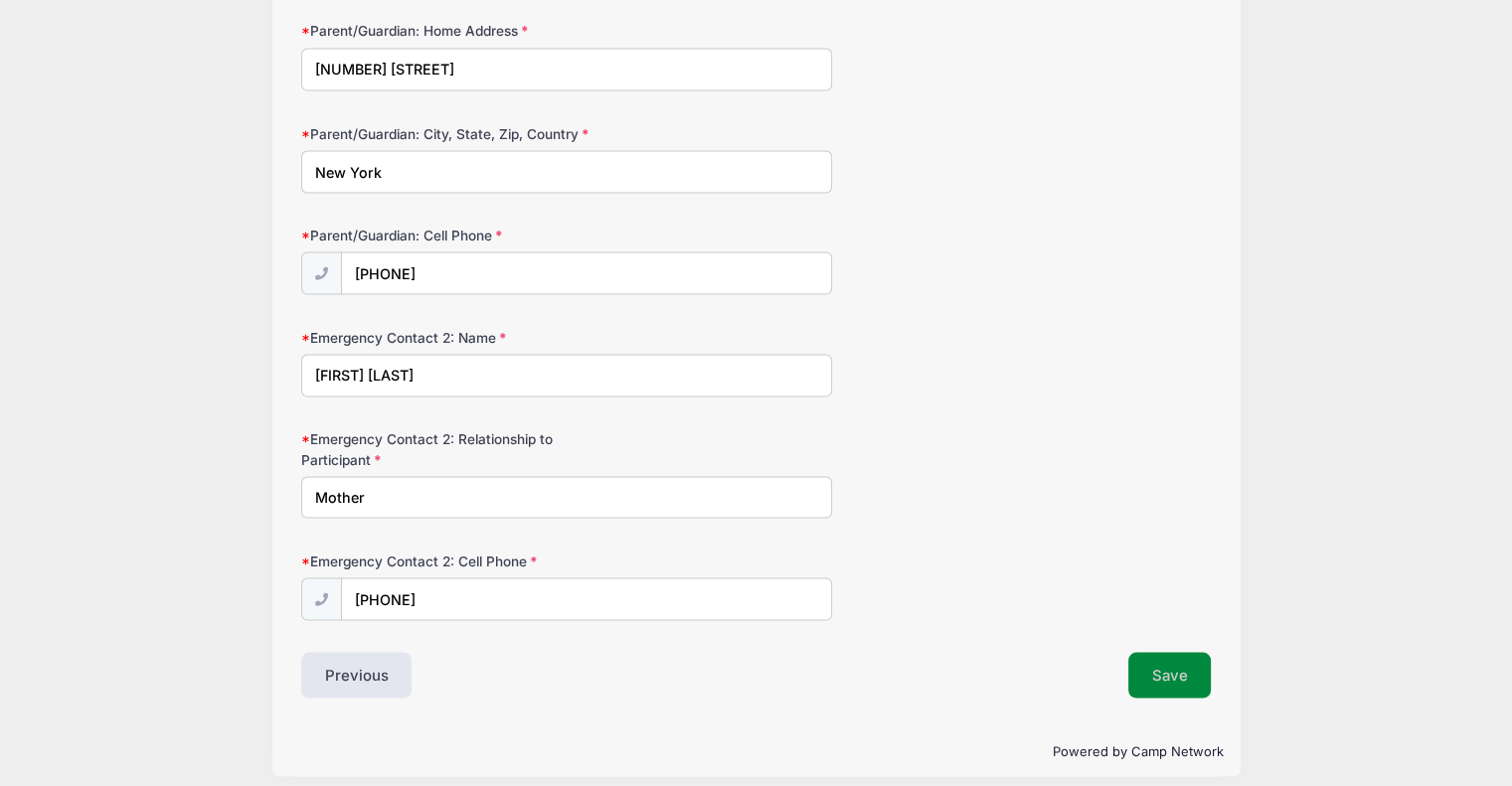 click on "Save" at bounding box center [1170, 675] 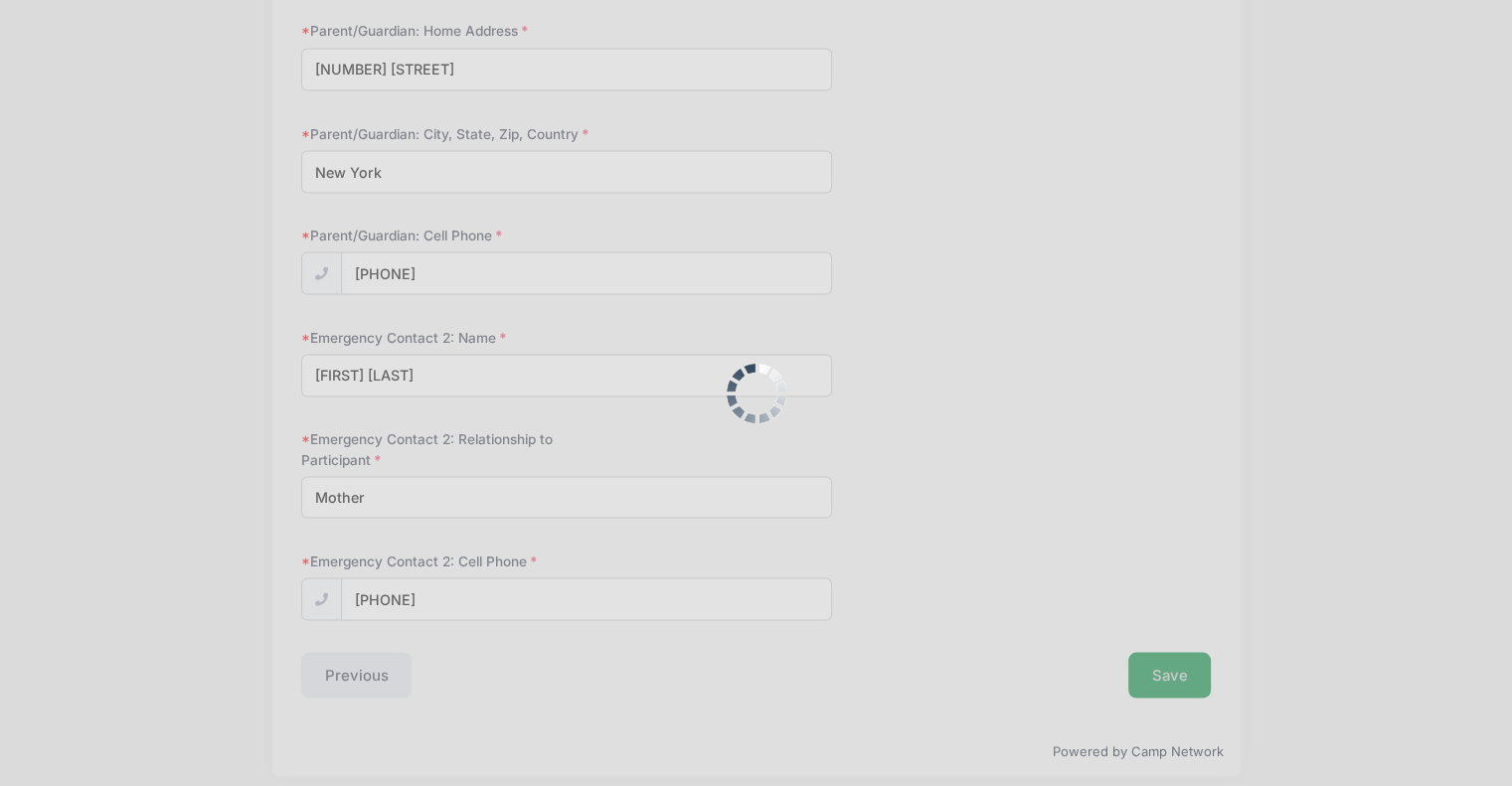 scroll, scrollTop: 0, scrollLeft: 0, axis: both 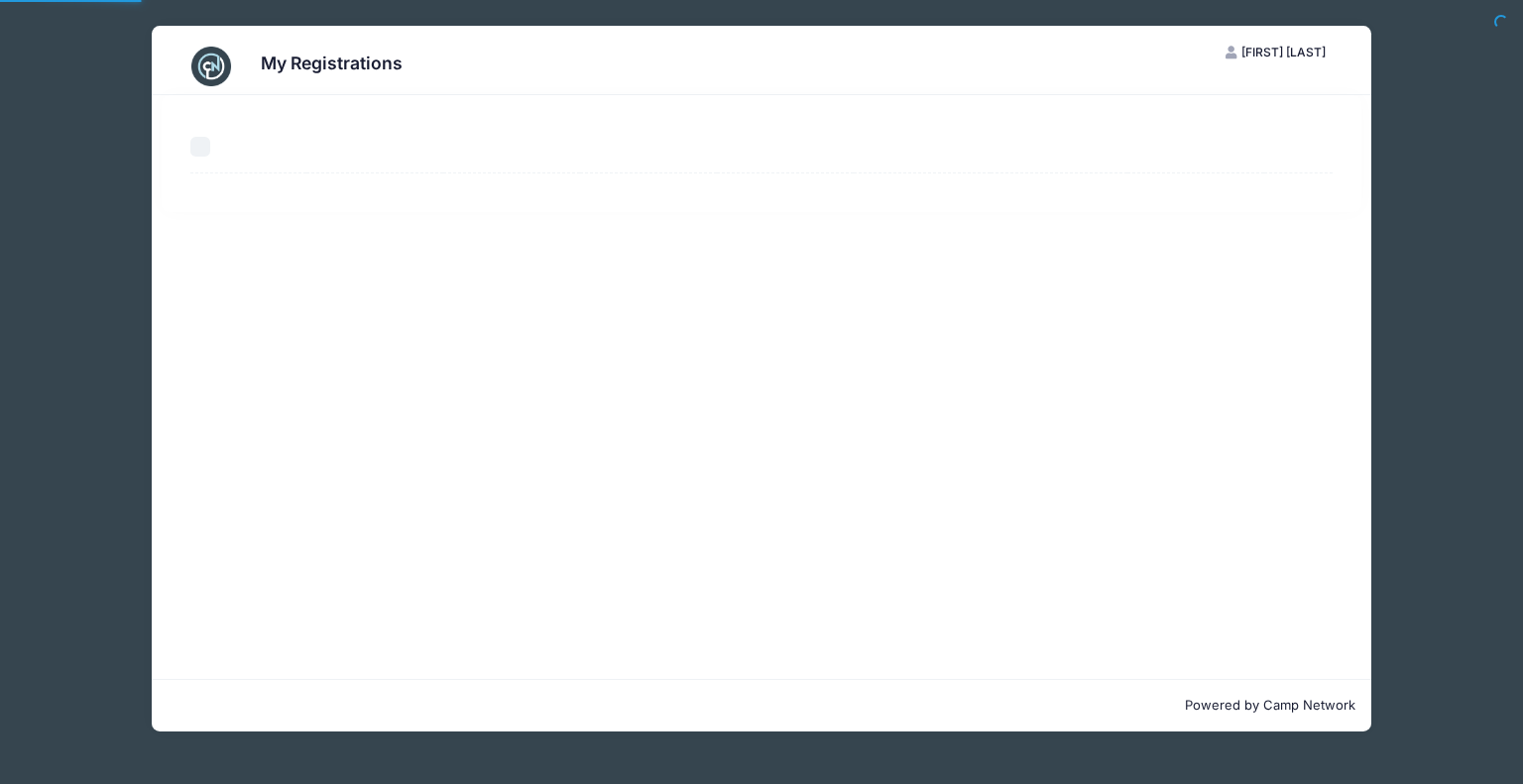 select on "50" 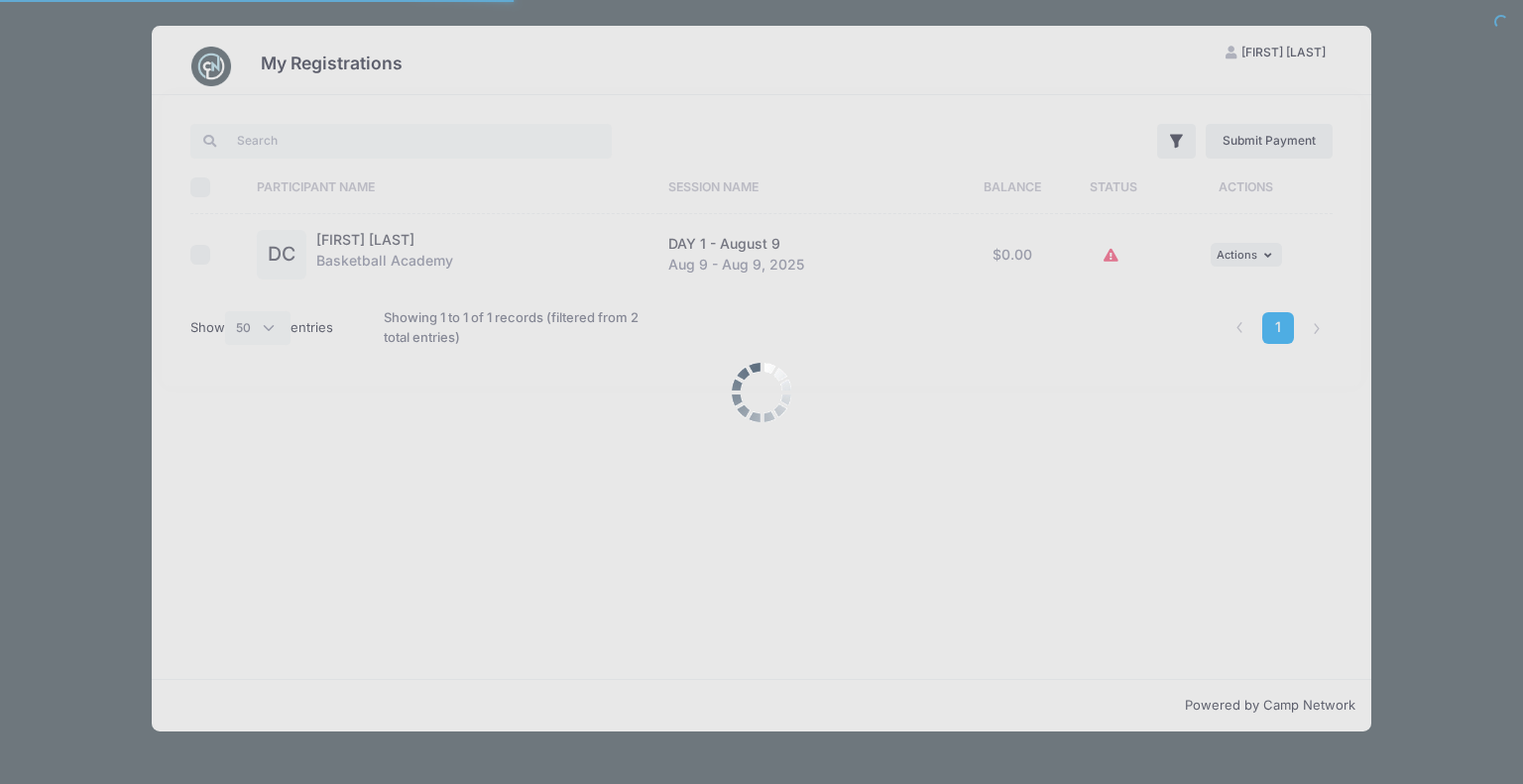 scroll, scrollTop: 0, scrollLeft: 0, axis: both 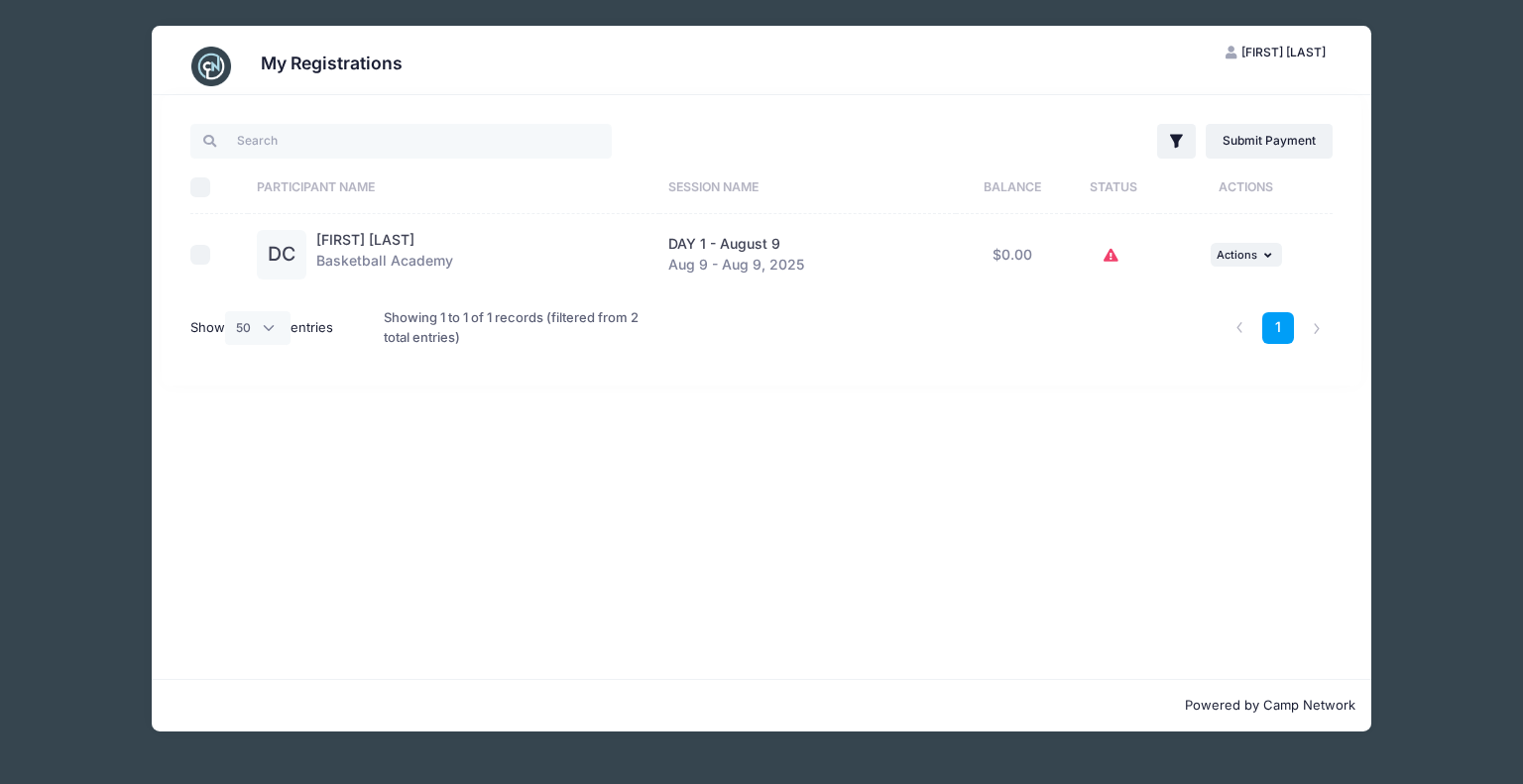 click at bounding box center (1113, 256) 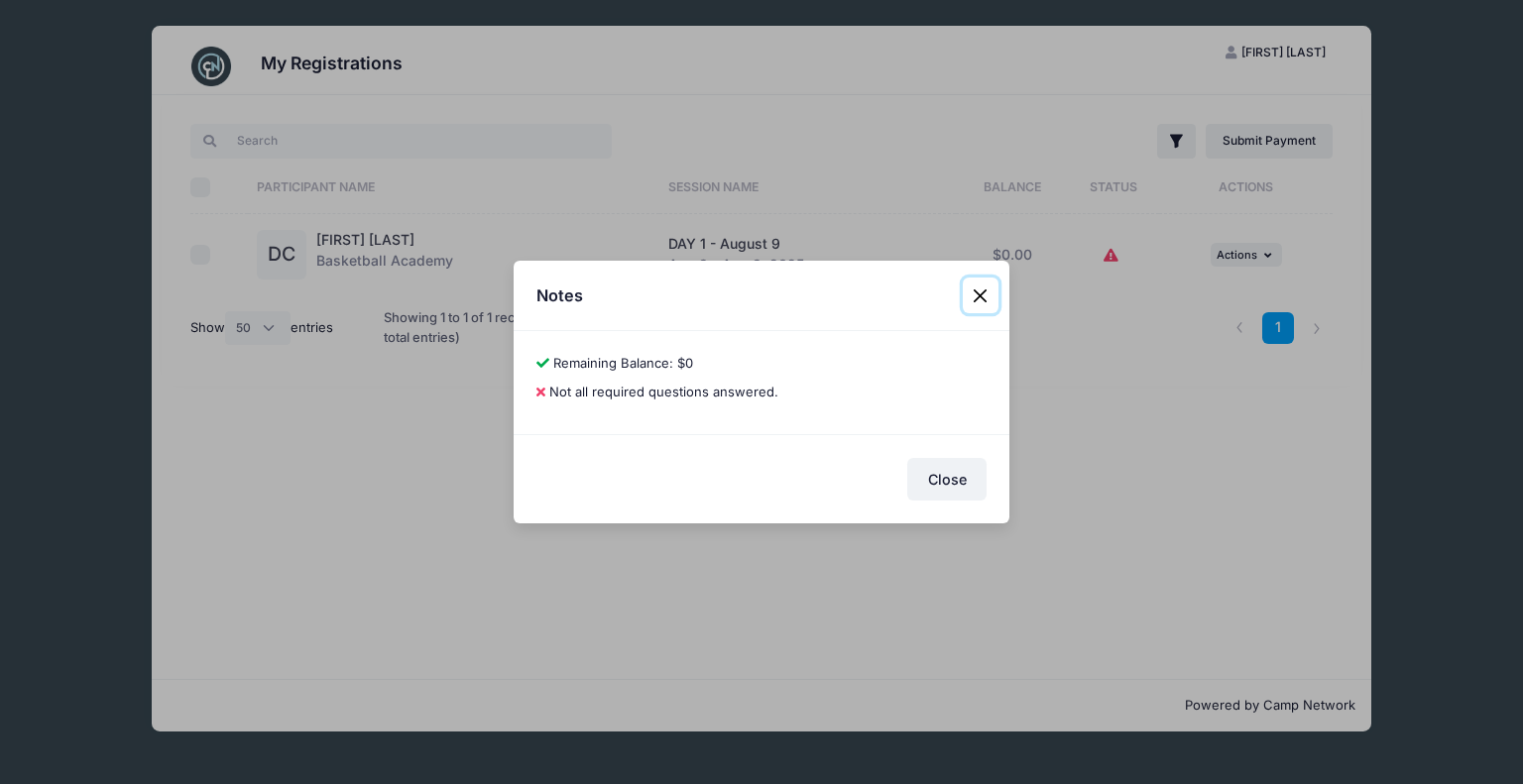 click at bounding box center (981, 295) 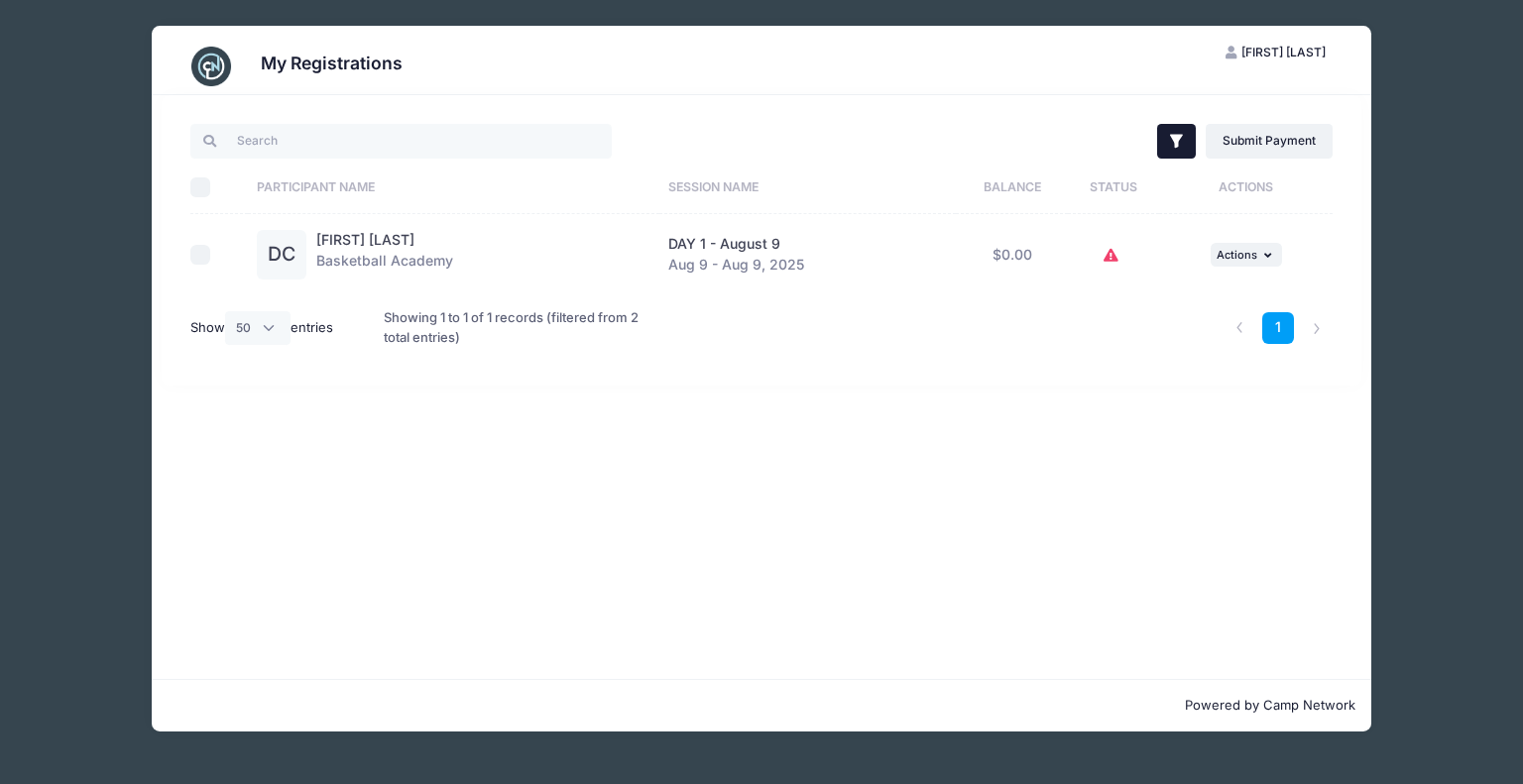click on "Filter" at bounding box center [1176, 141] 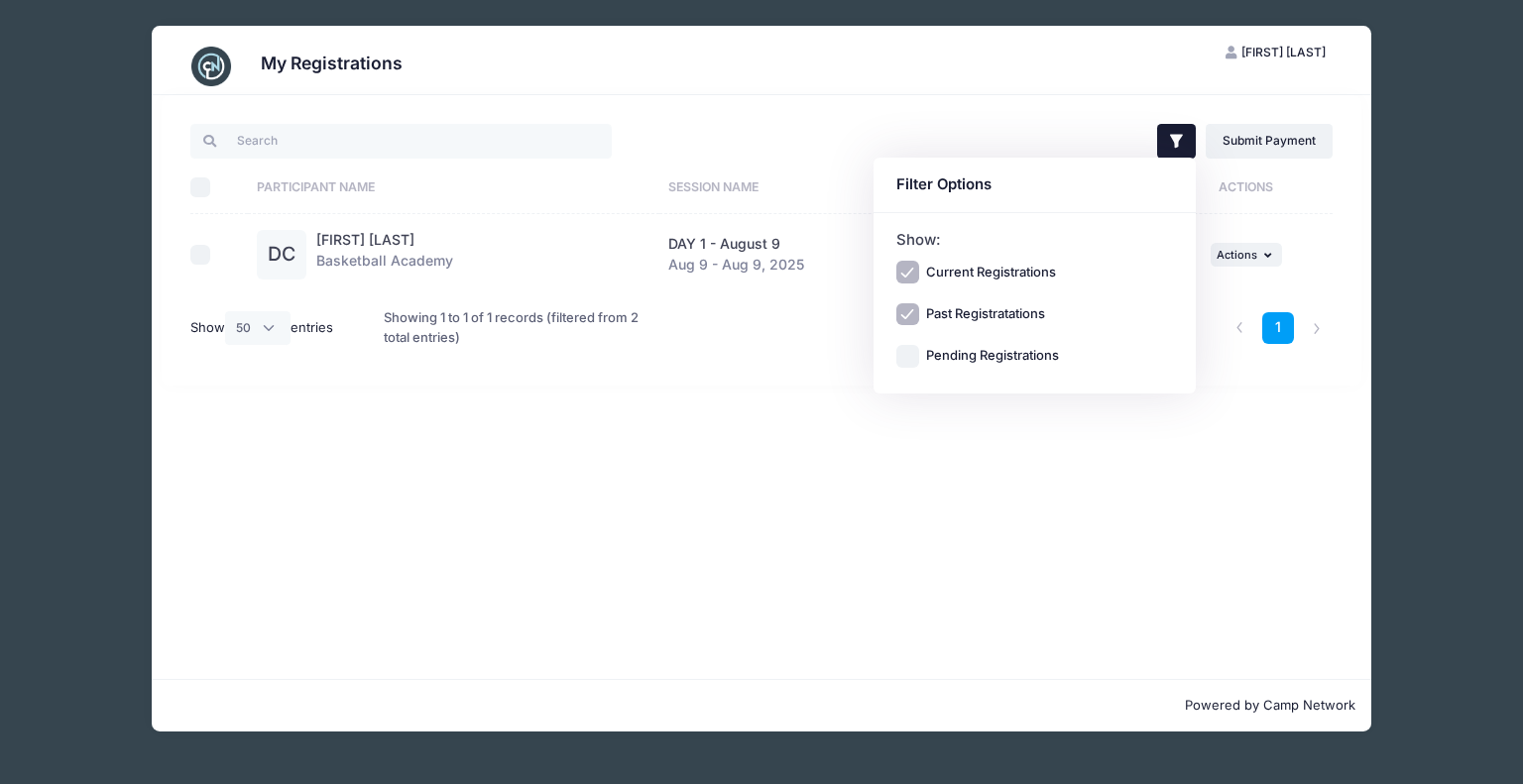 click on "Filter" at bounding box center [1176, 141] 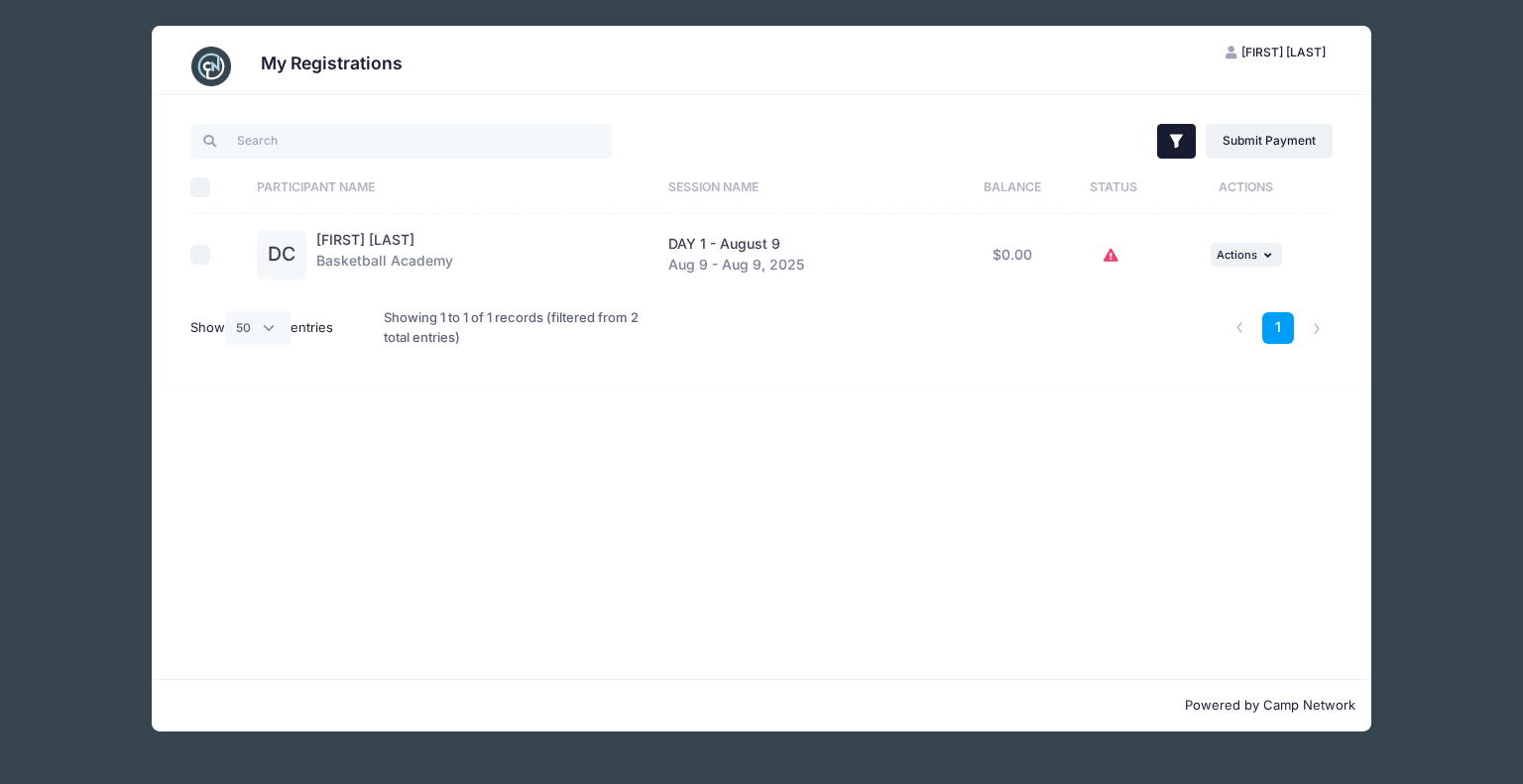click on "Filter" at bounding box center [1176, 141] 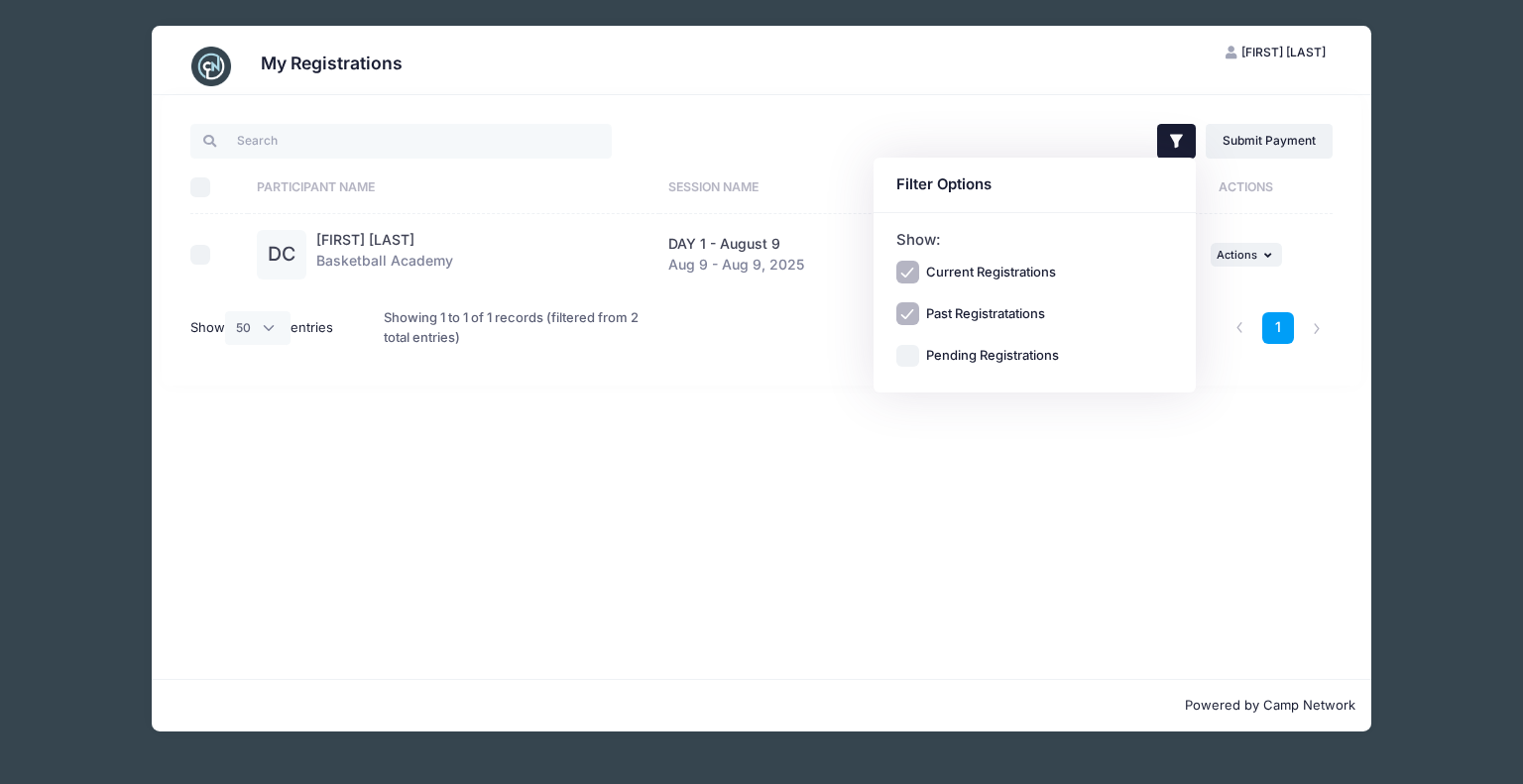 click on "Pending Registrations" at bounding box center (993, 356) 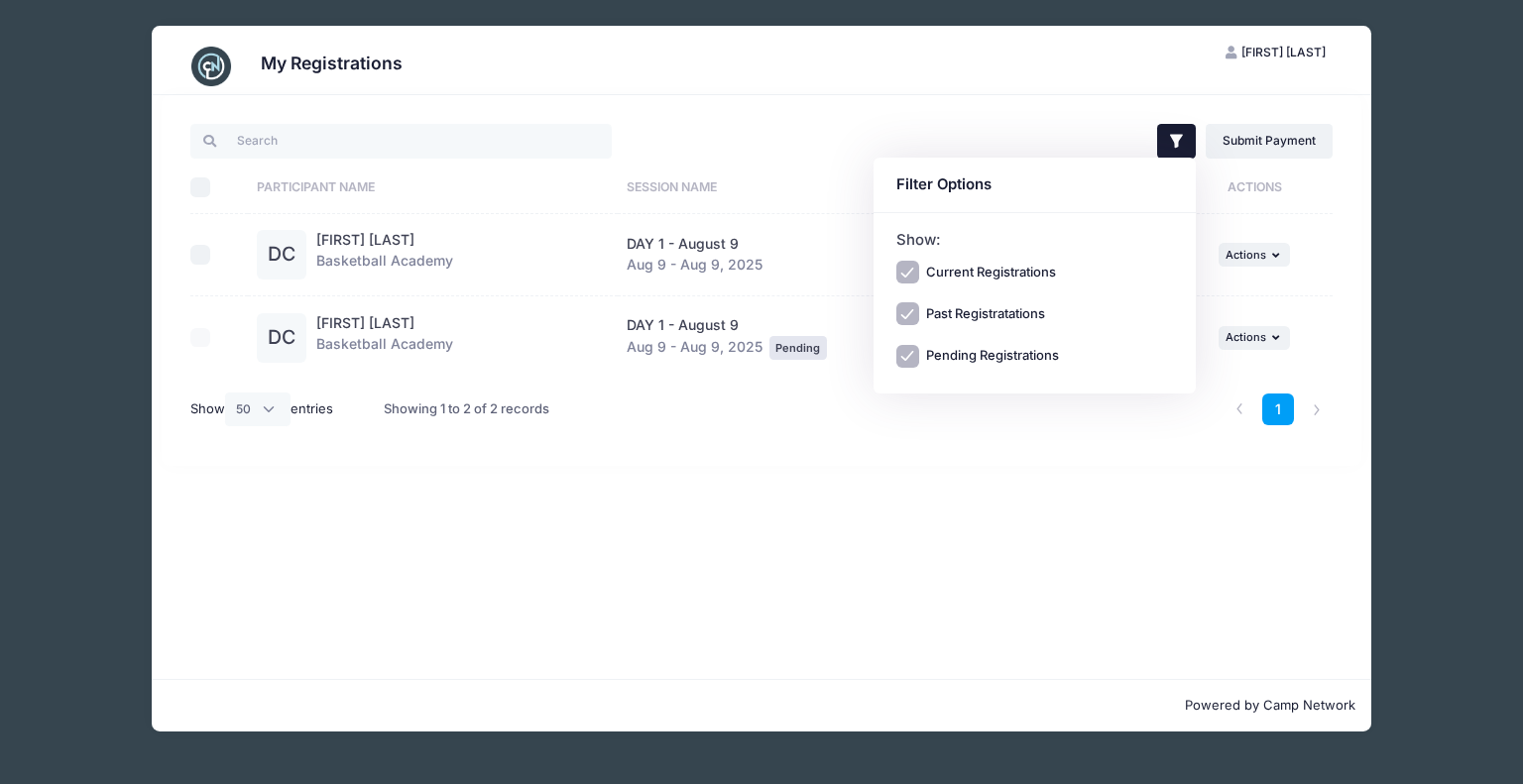 click on "1" at bounding box center (1002, 409) 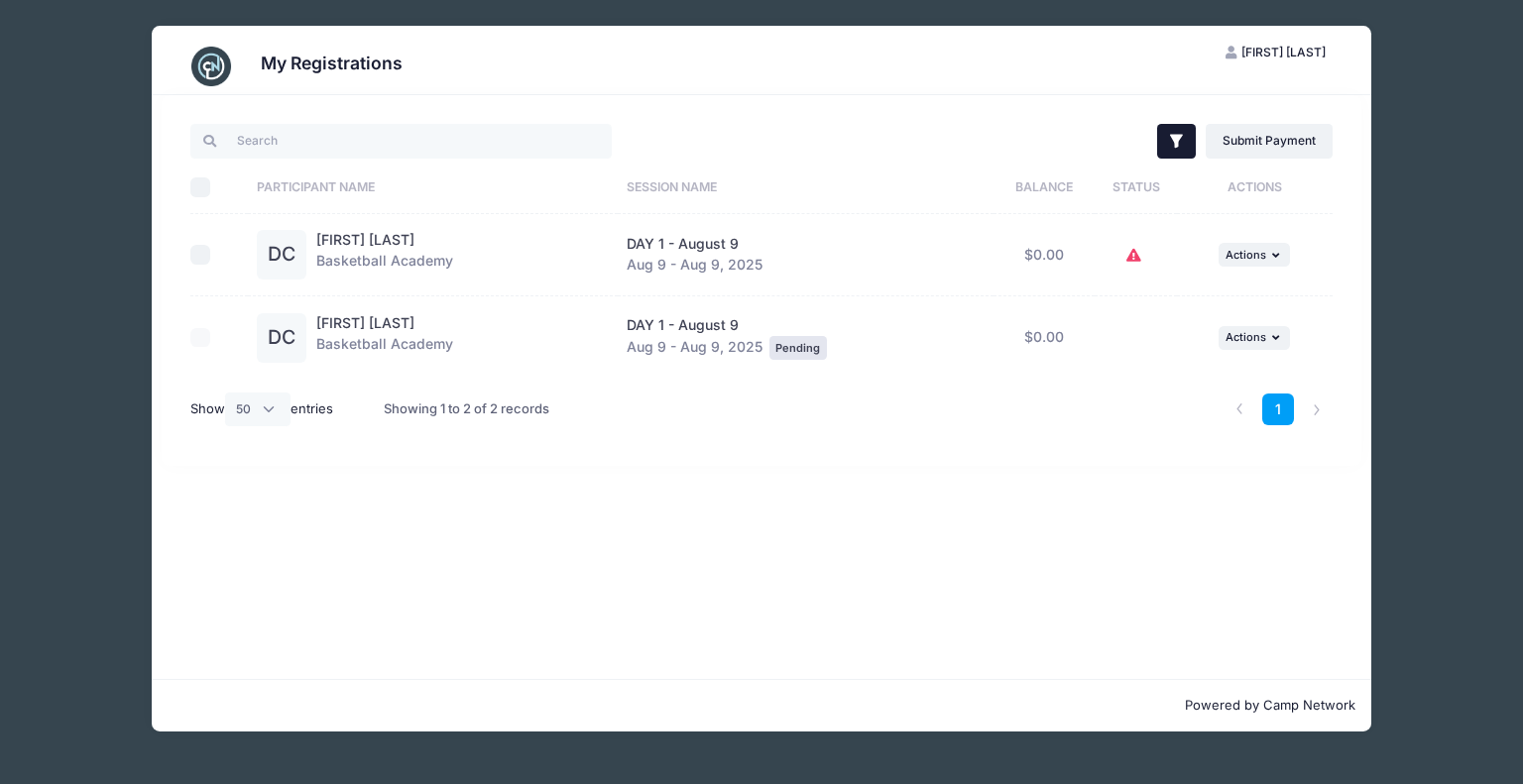 click 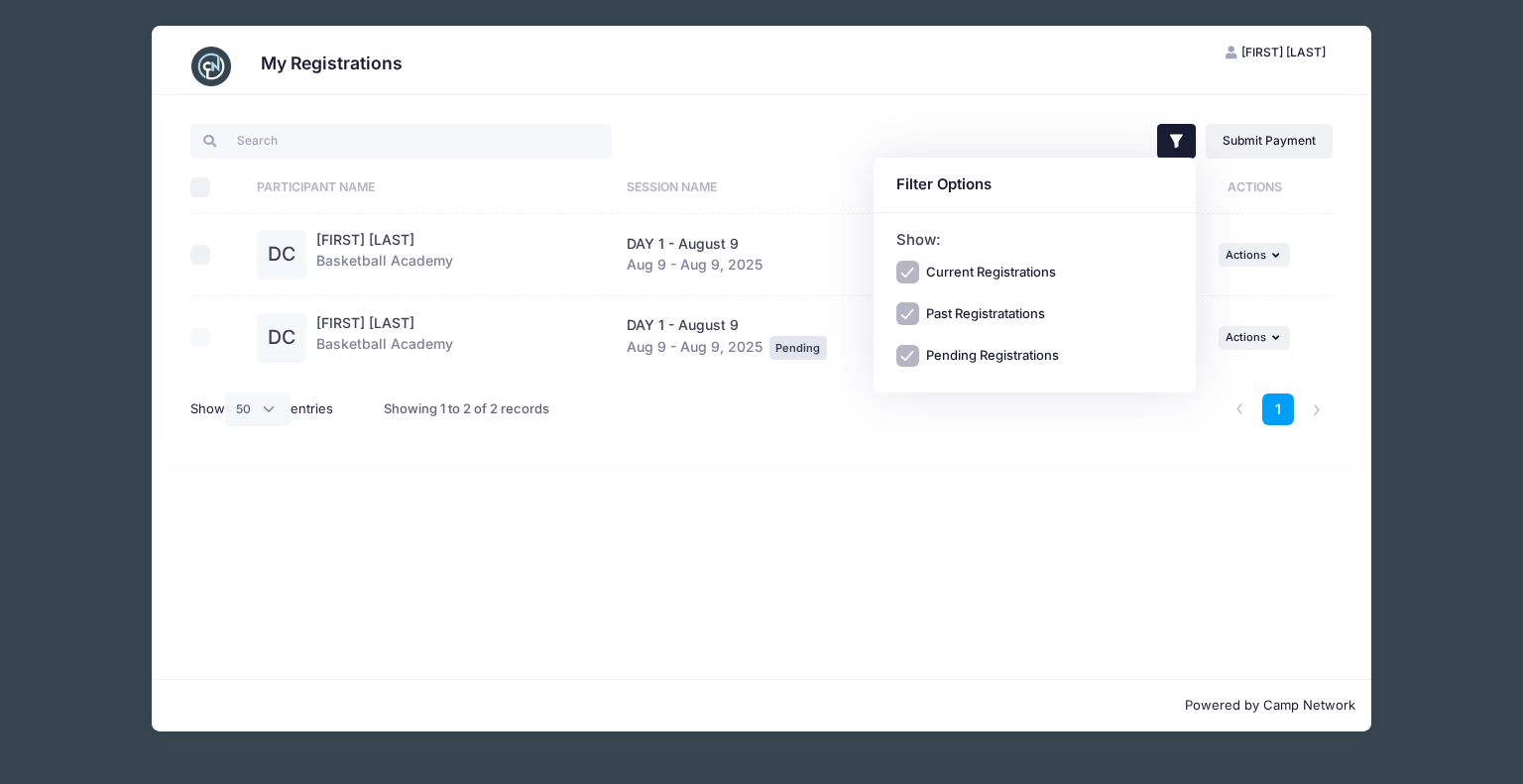 click on "Pending Registrations" at bounding box center [993, 356] 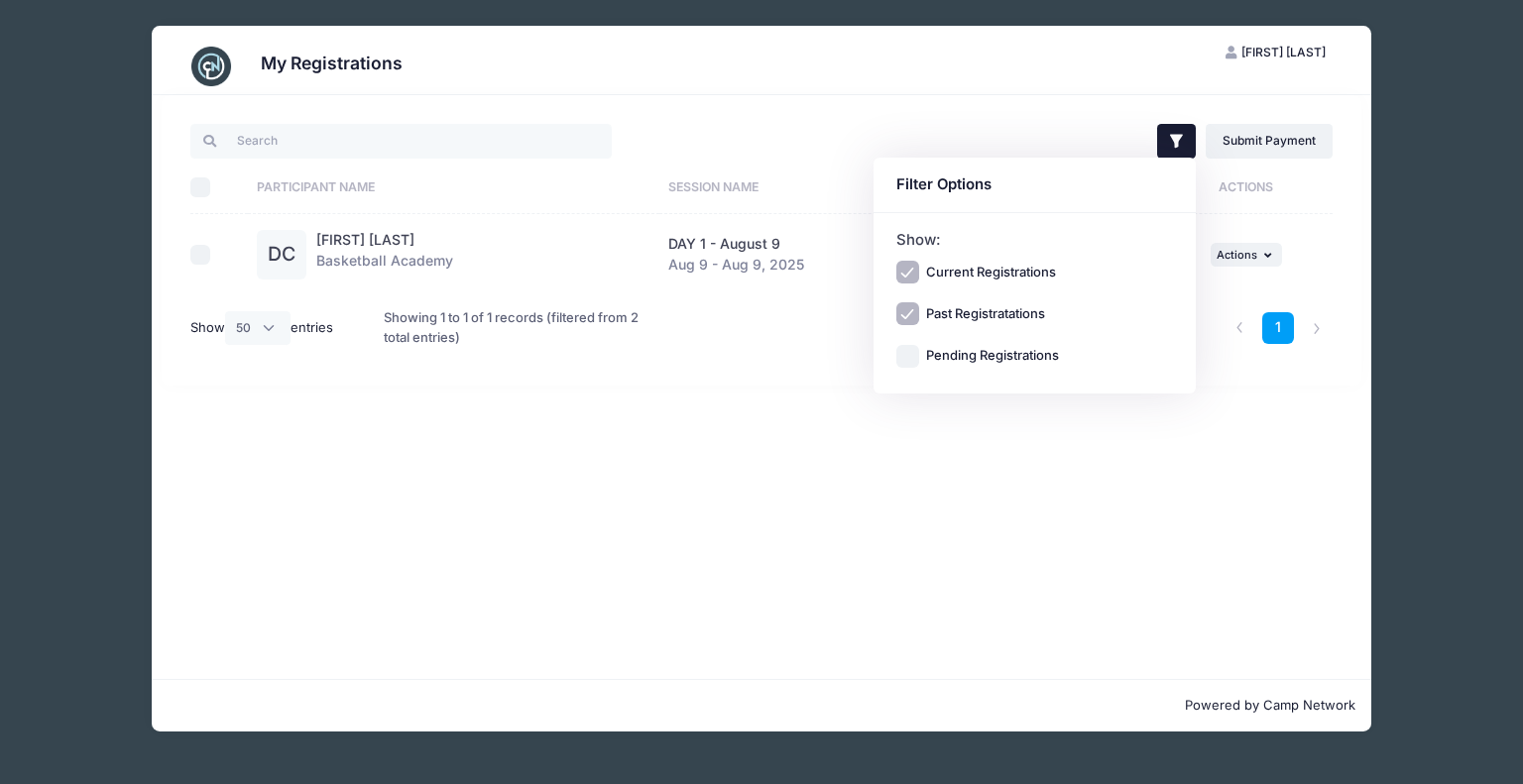 click on "Filter
Filter Options
Show:
Current Registrations
Past Registratations
Pending Registrations
Actions      Submit Payment
Upload Required Documents
Pending Documents
eSignatures Submit Payment" at bounding box center [762, 387] 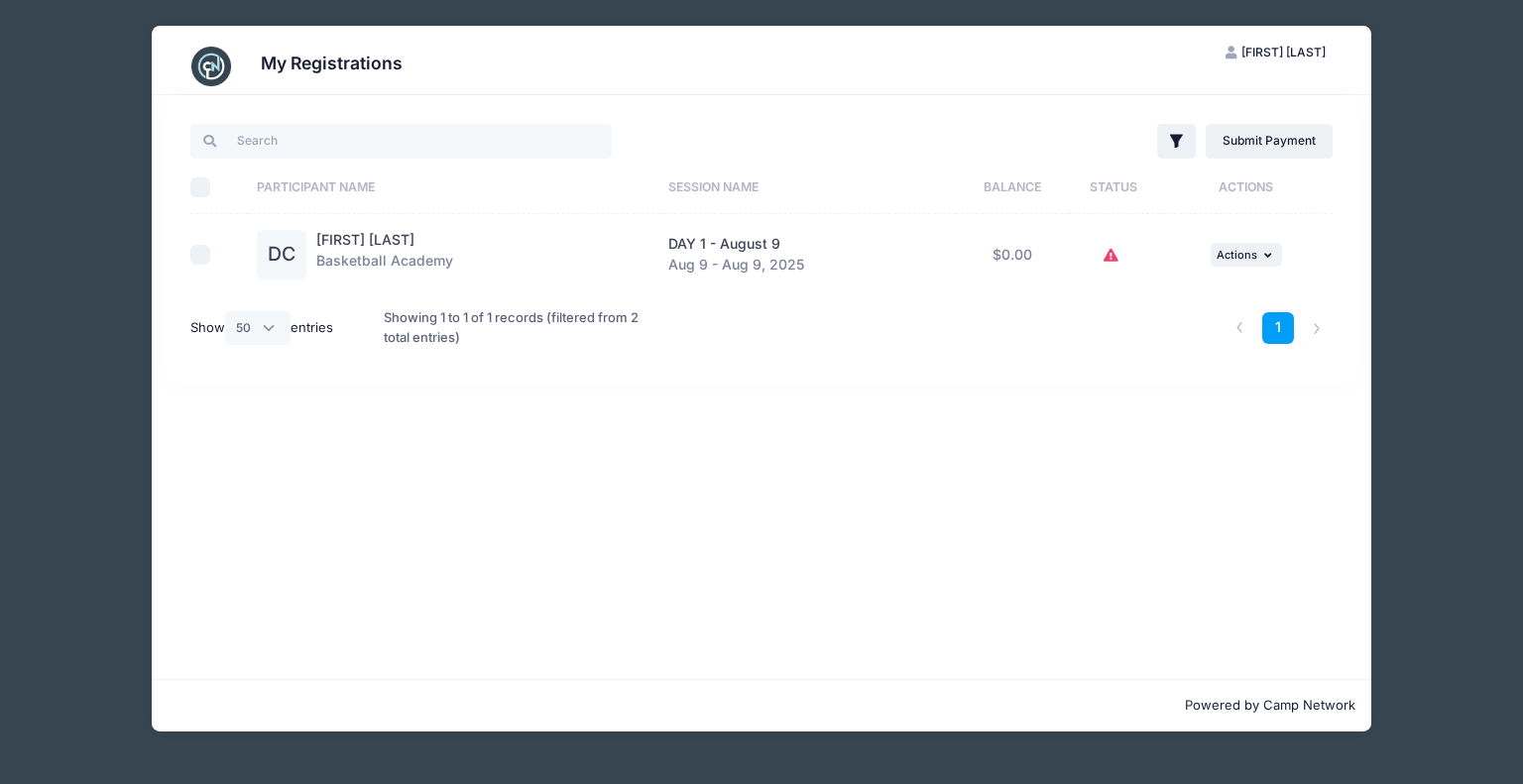 click at bounding box center (1113, 256) 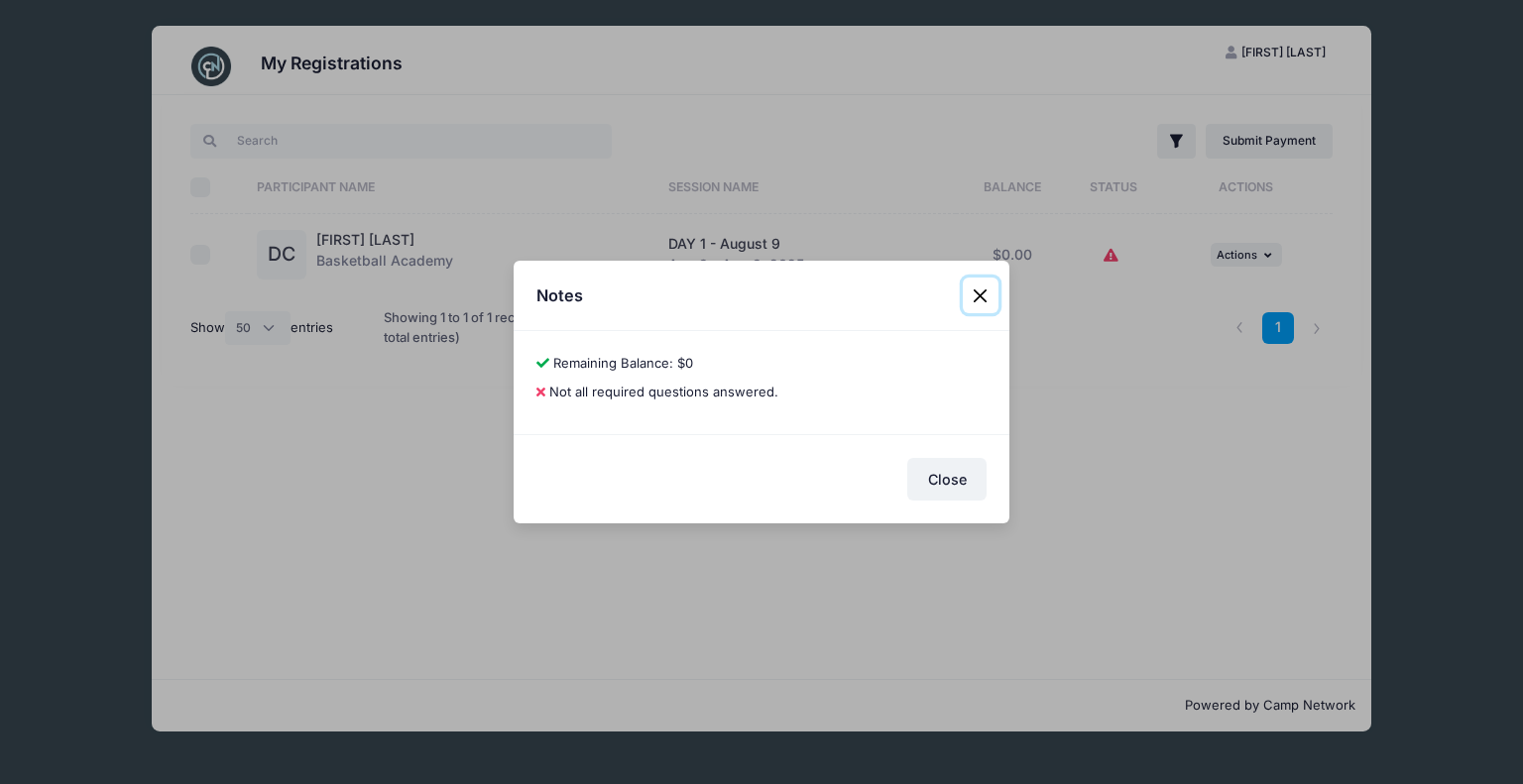 click at bounding box center [981, 295] 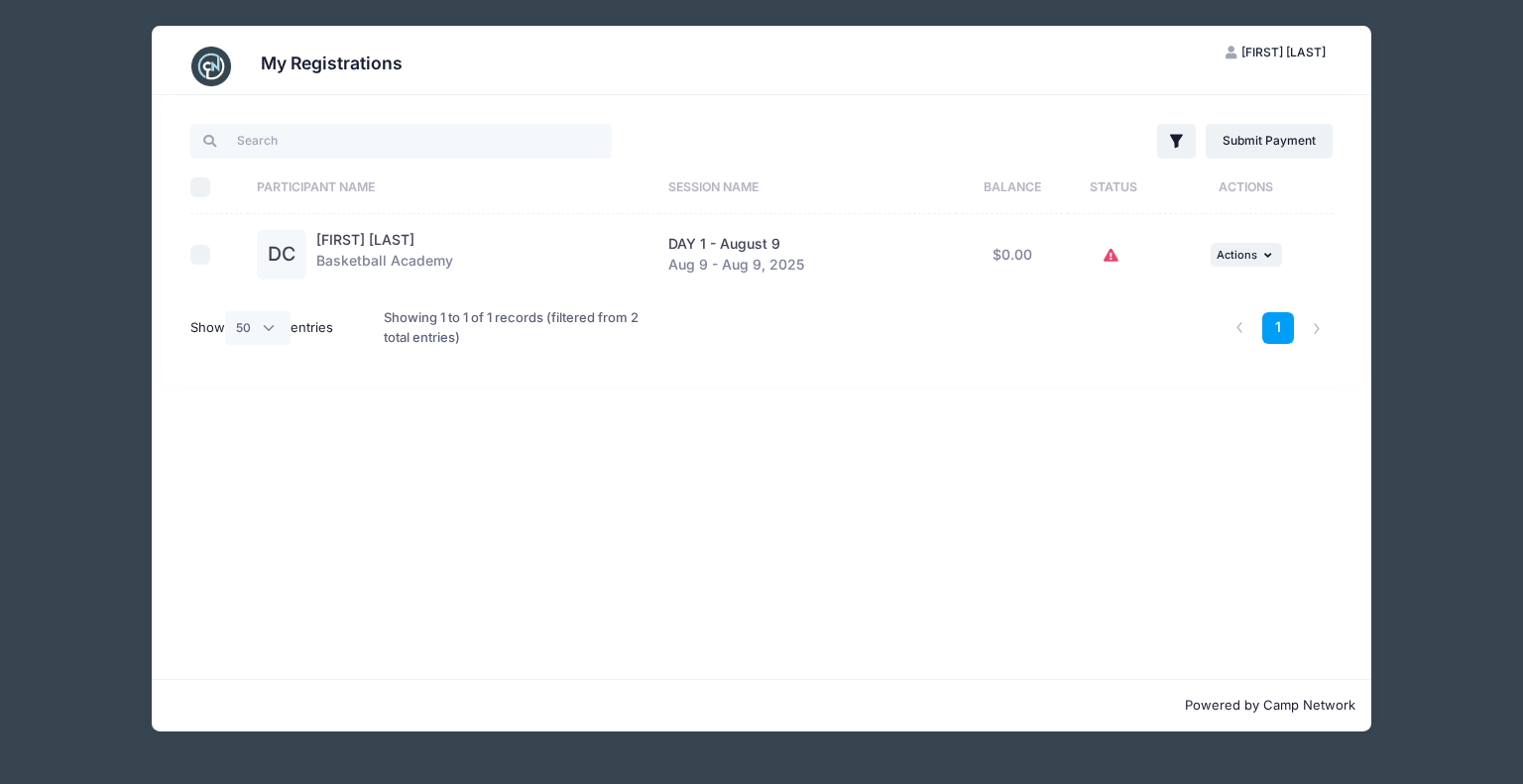 click on "DAY 1 - August 9    Aug 9 - Aug 9, 2025" at bounding box center (807, 255) 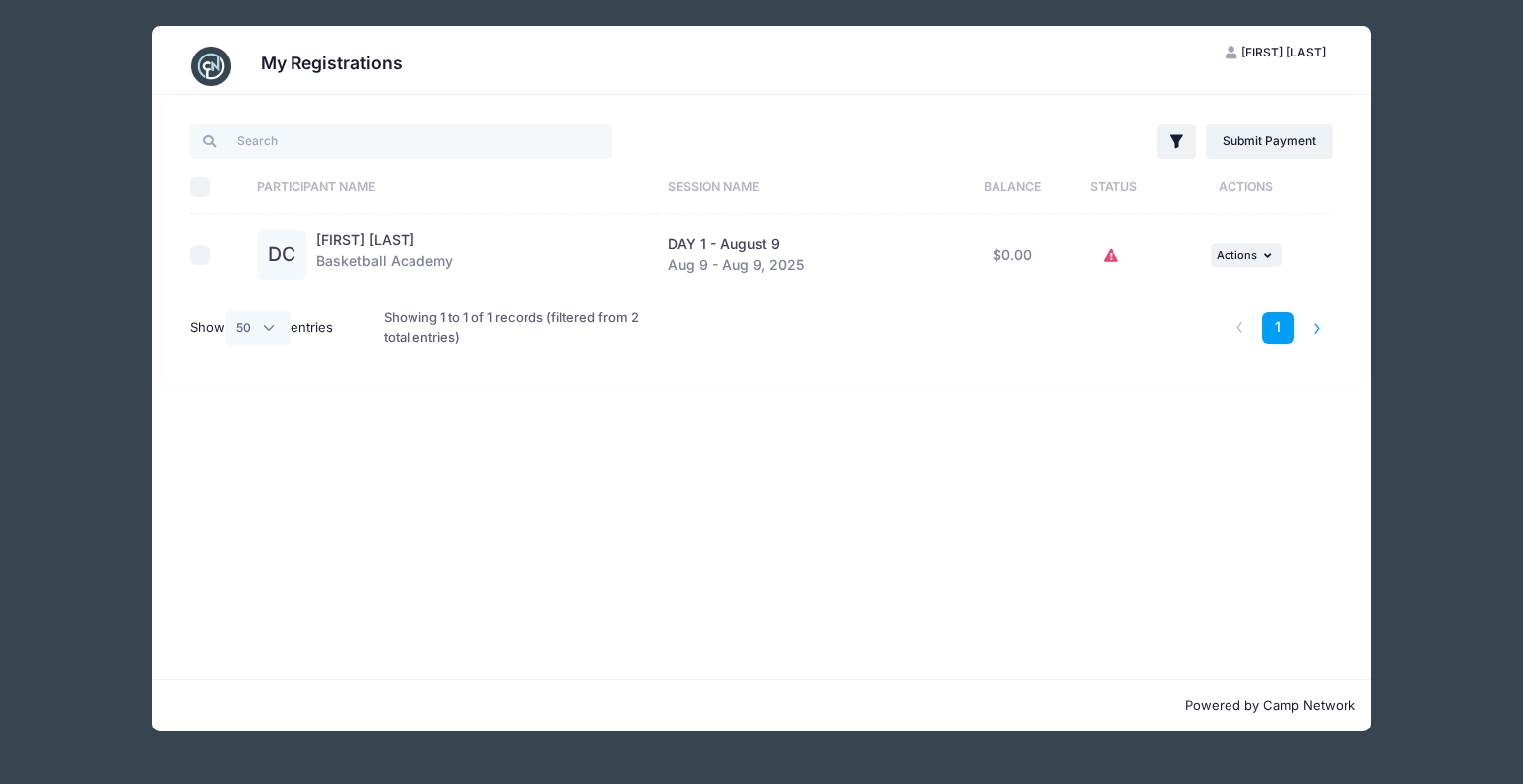 click at bounding box center (1317, 328) 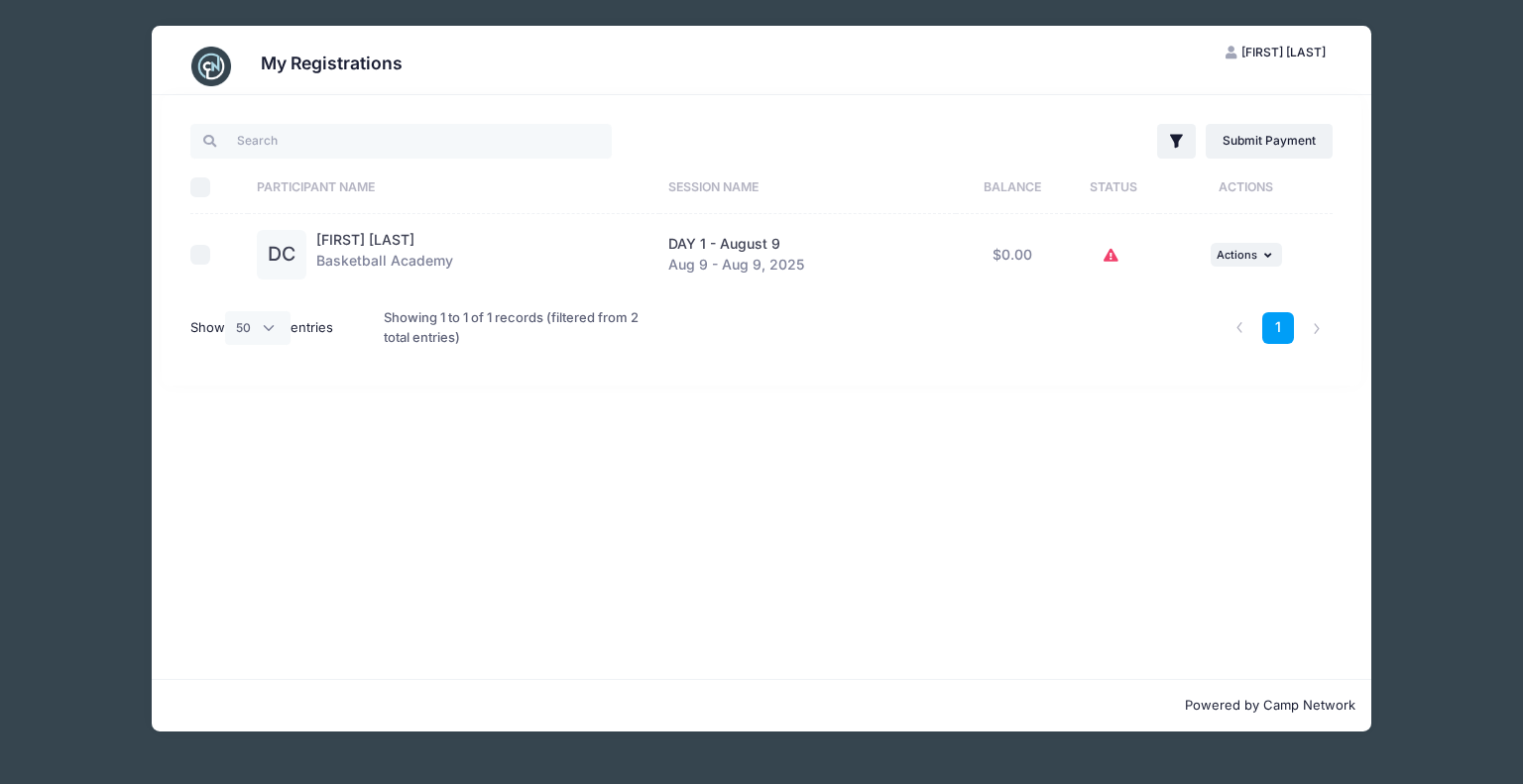 click on "DAY 1 - August 9    Aug 9 - Aug 9, 2025" at bounding box center (807, 255) 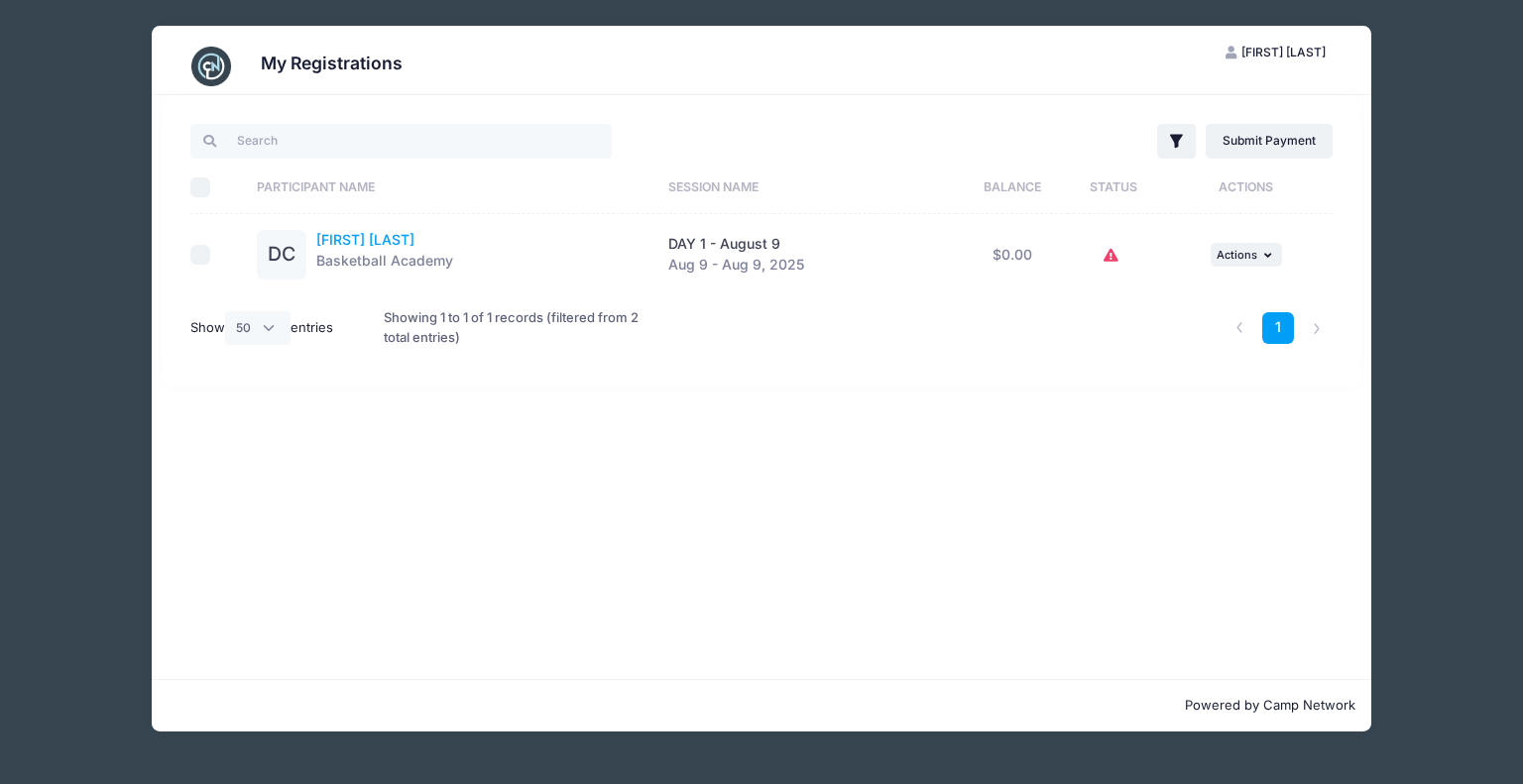 click on "[FIRST] [LAST]" at bounding box center [365, 239] 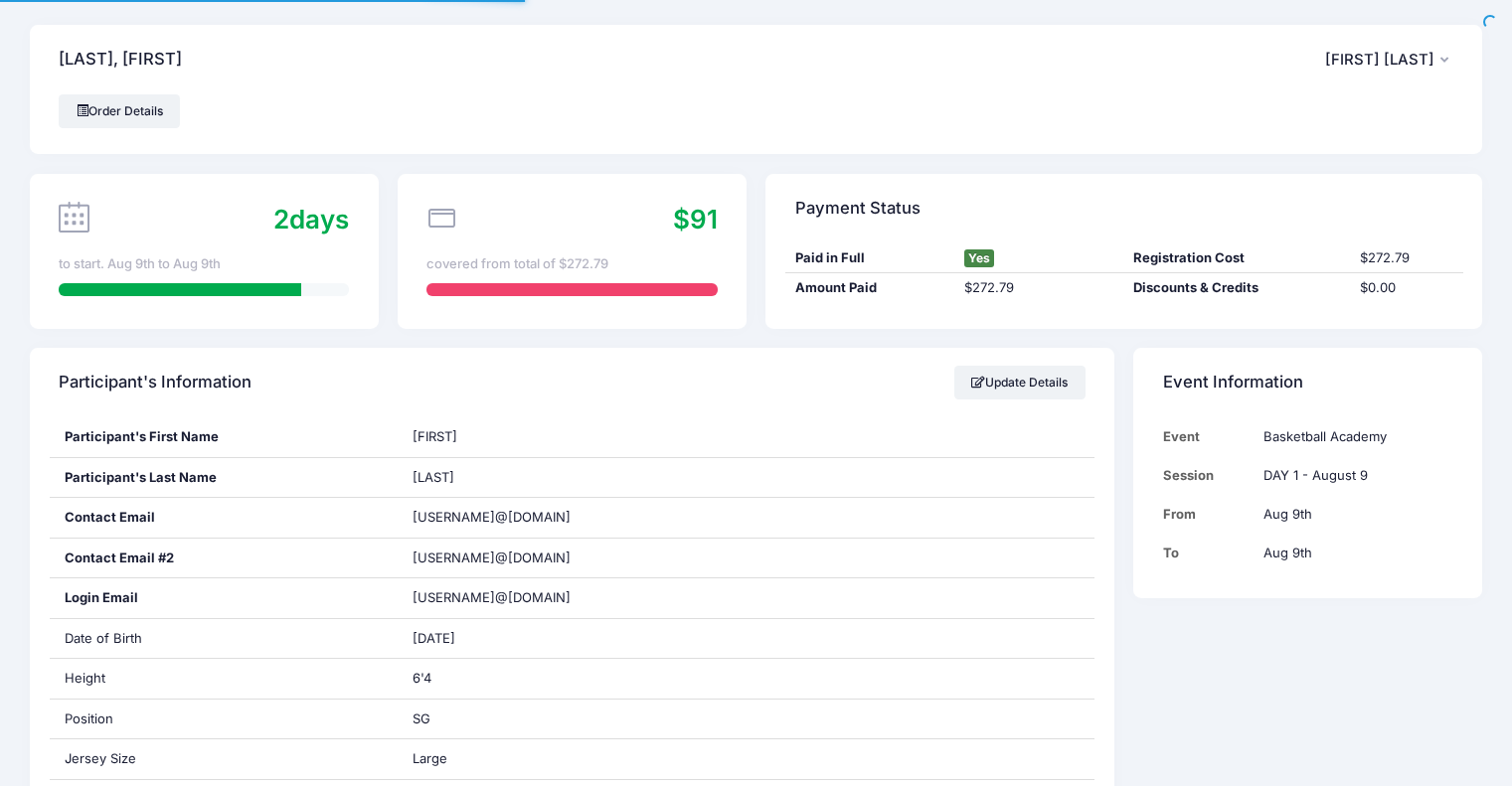 scroll, scrollTop: 0, scrollLeft: 0, axis: both 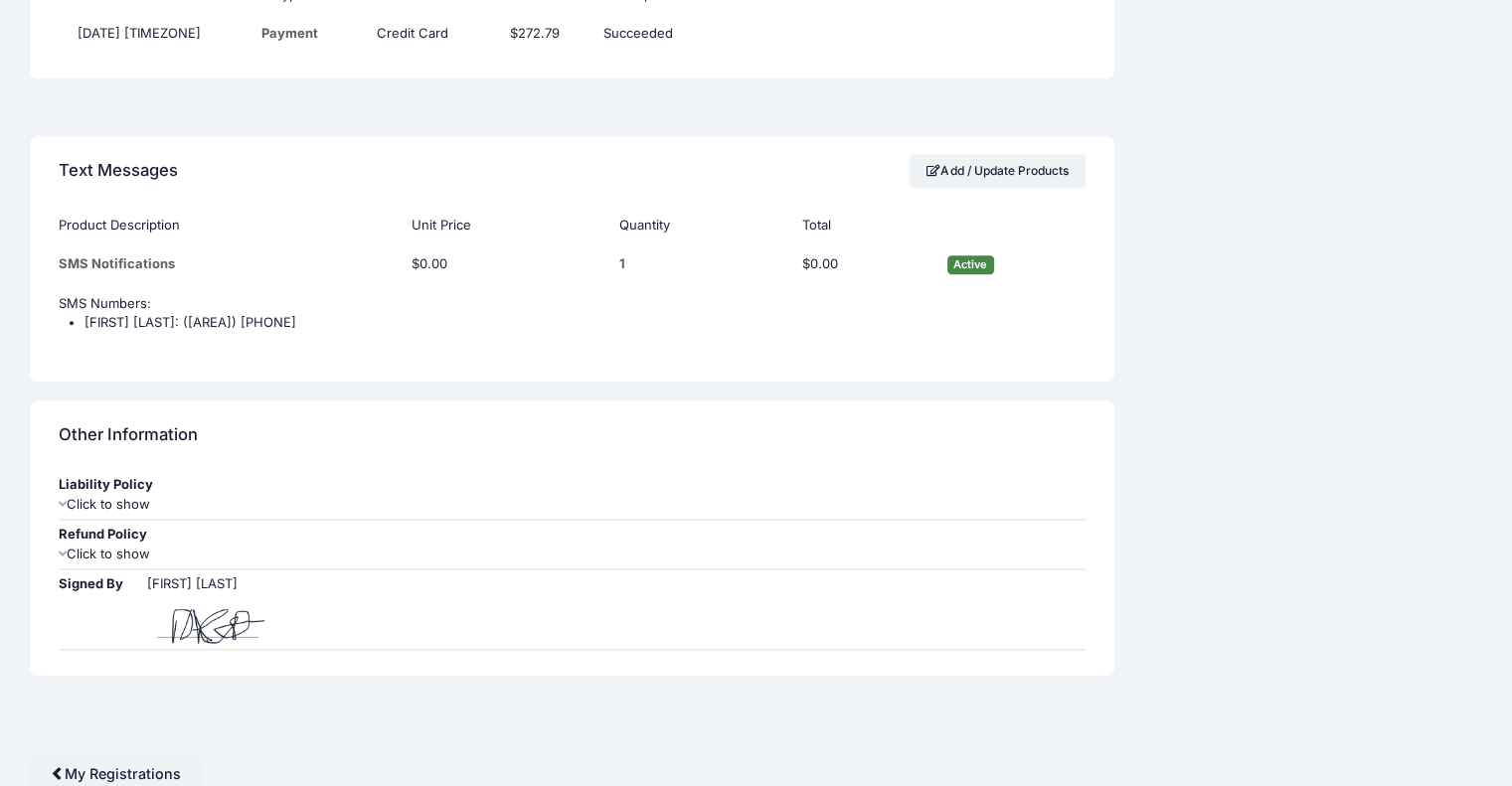 click on "Click to show" at bounding box center (572, 505) 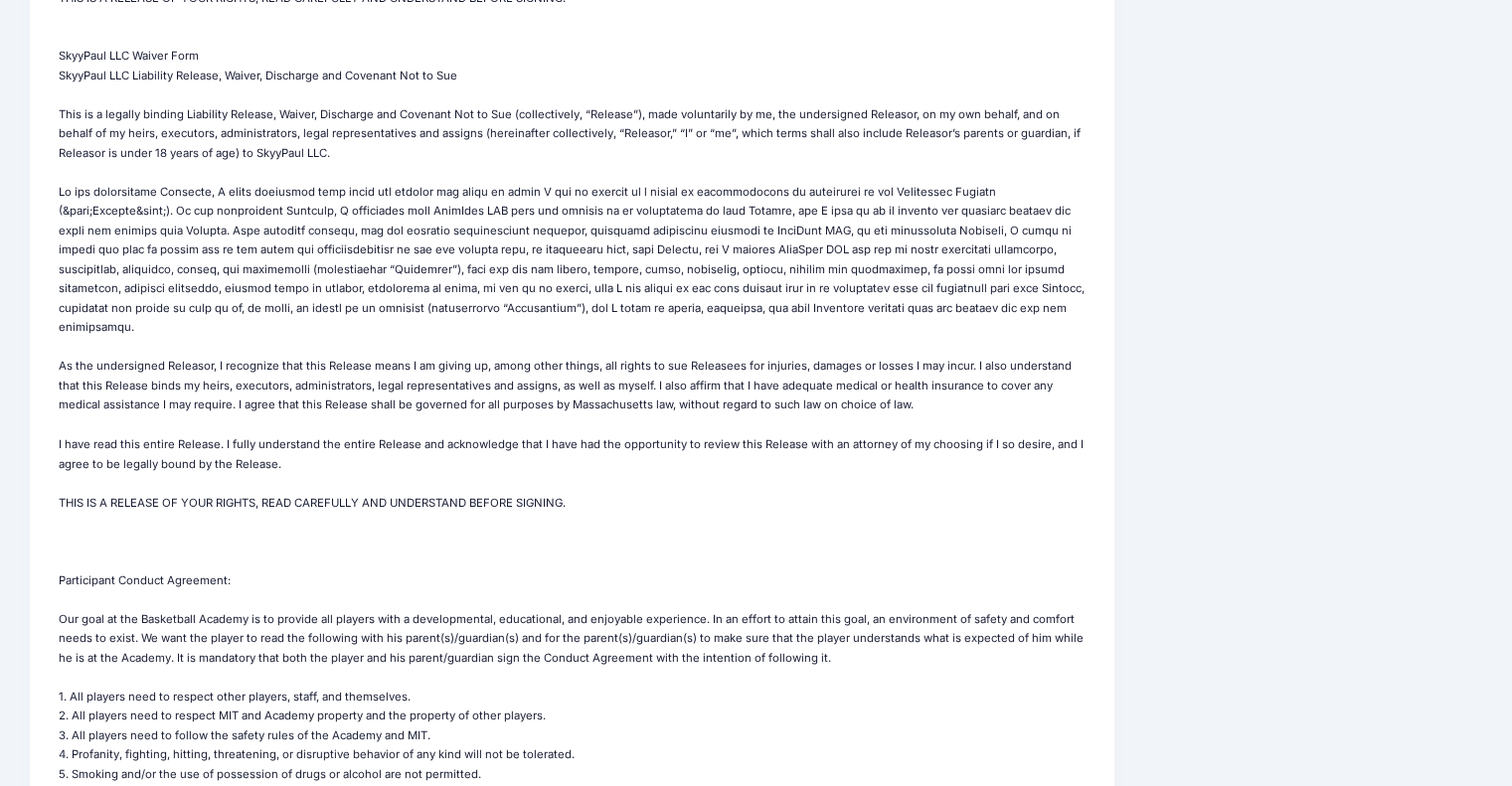 scroll, scrollTop: 3798, scrollLeft: 0, axis: vertical 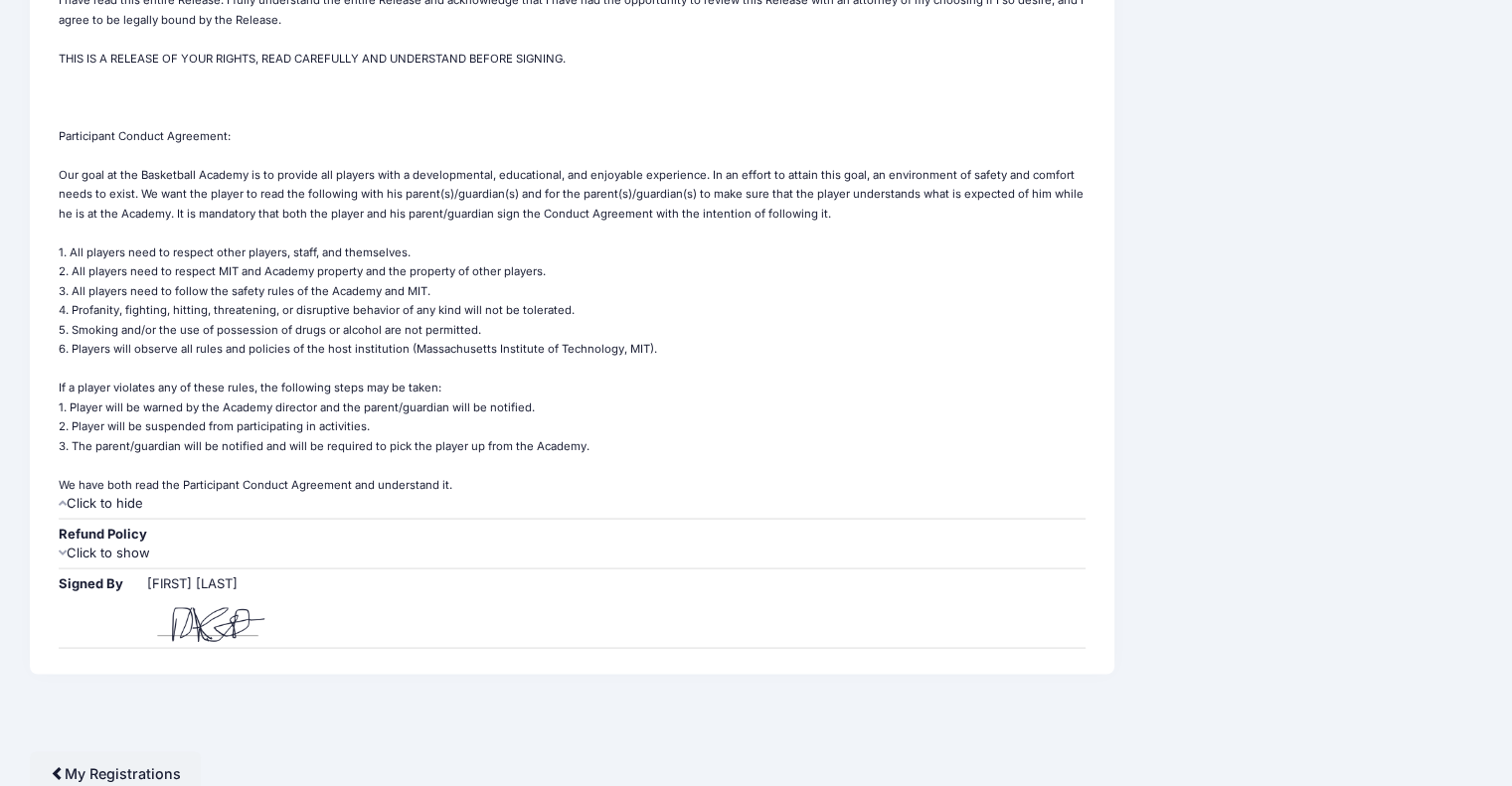 click on "Click to show" at bounding box center [572, 553] 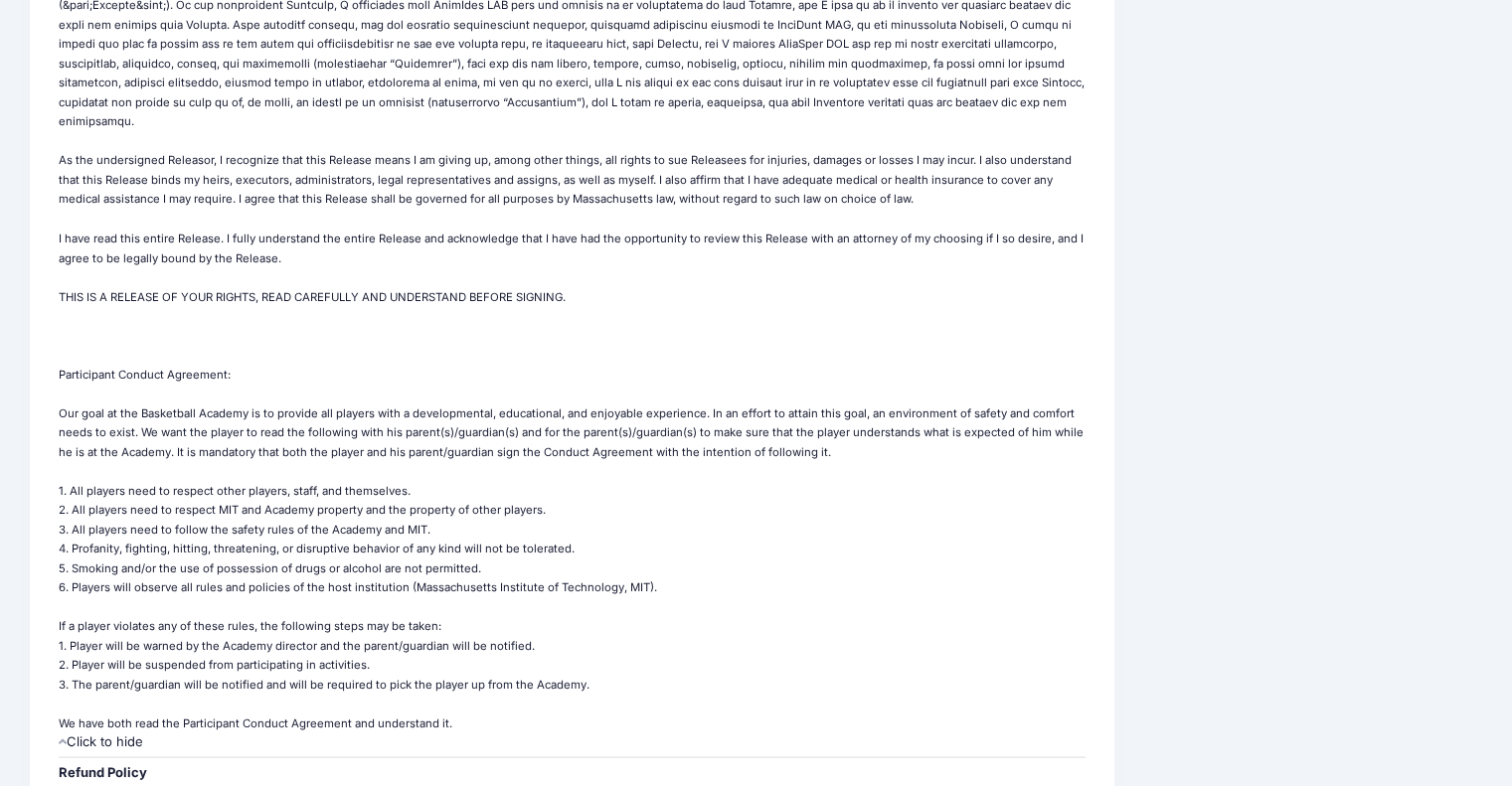 scroll, scrollTop: 3557, scrollLeft: 0, axis: vertical 